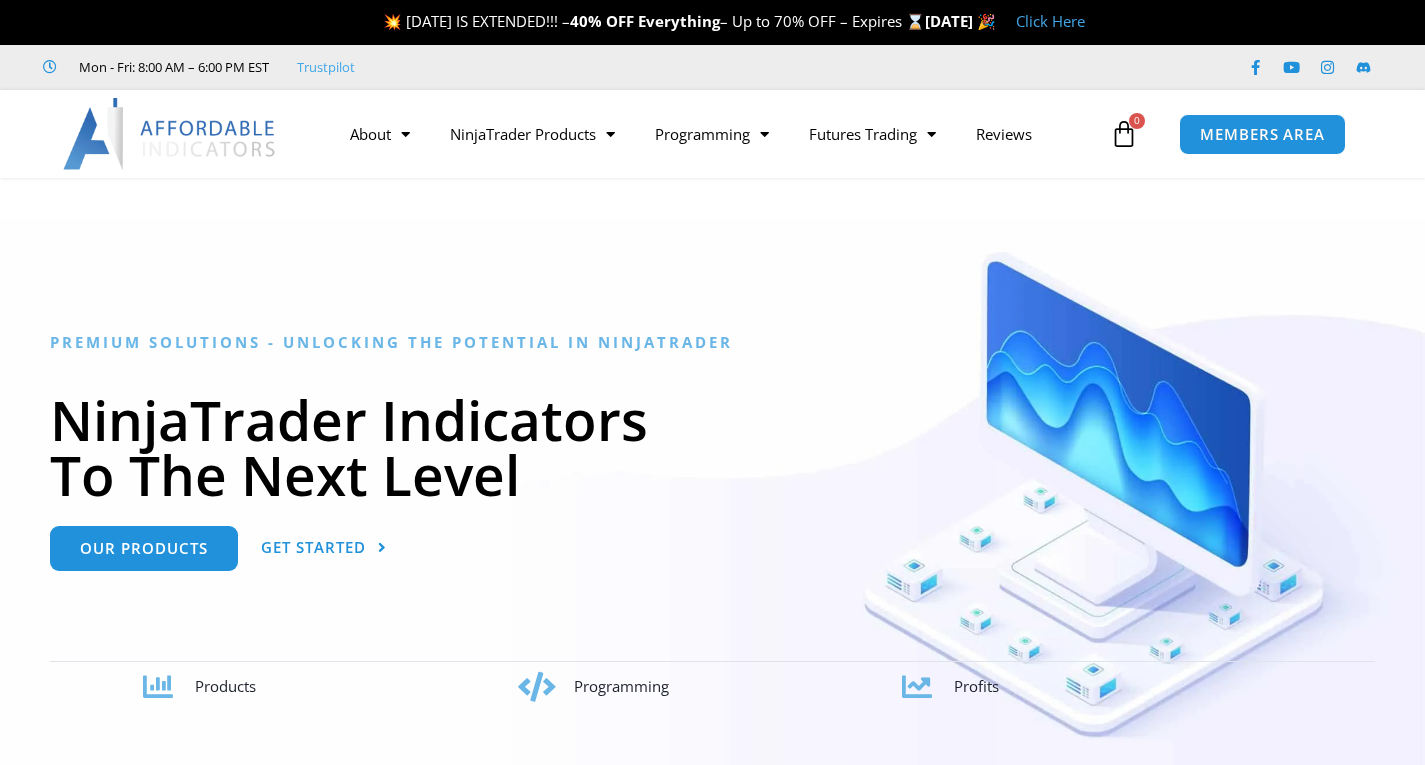 scroll, scrollTop: 0, scrollLeft: 0, axis: both 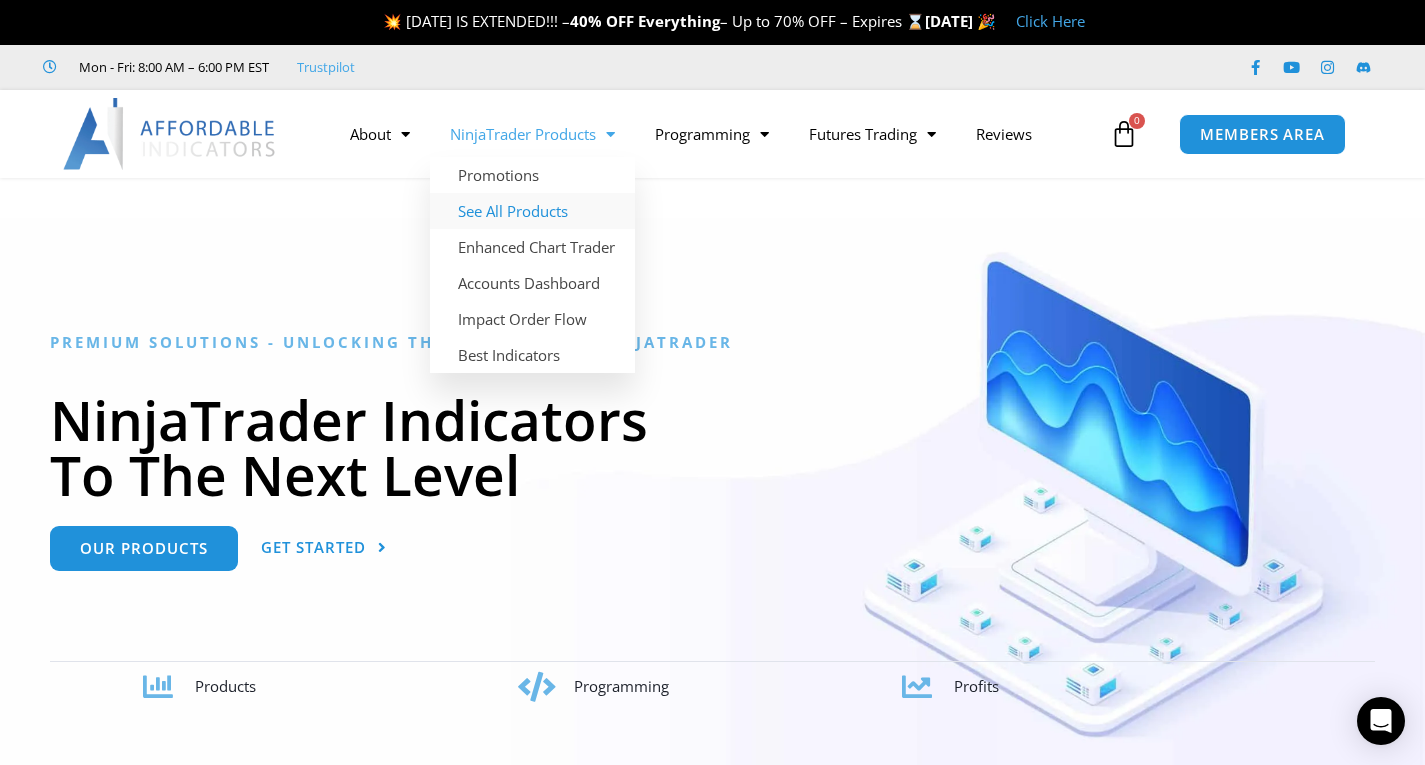 click on "See All Products" 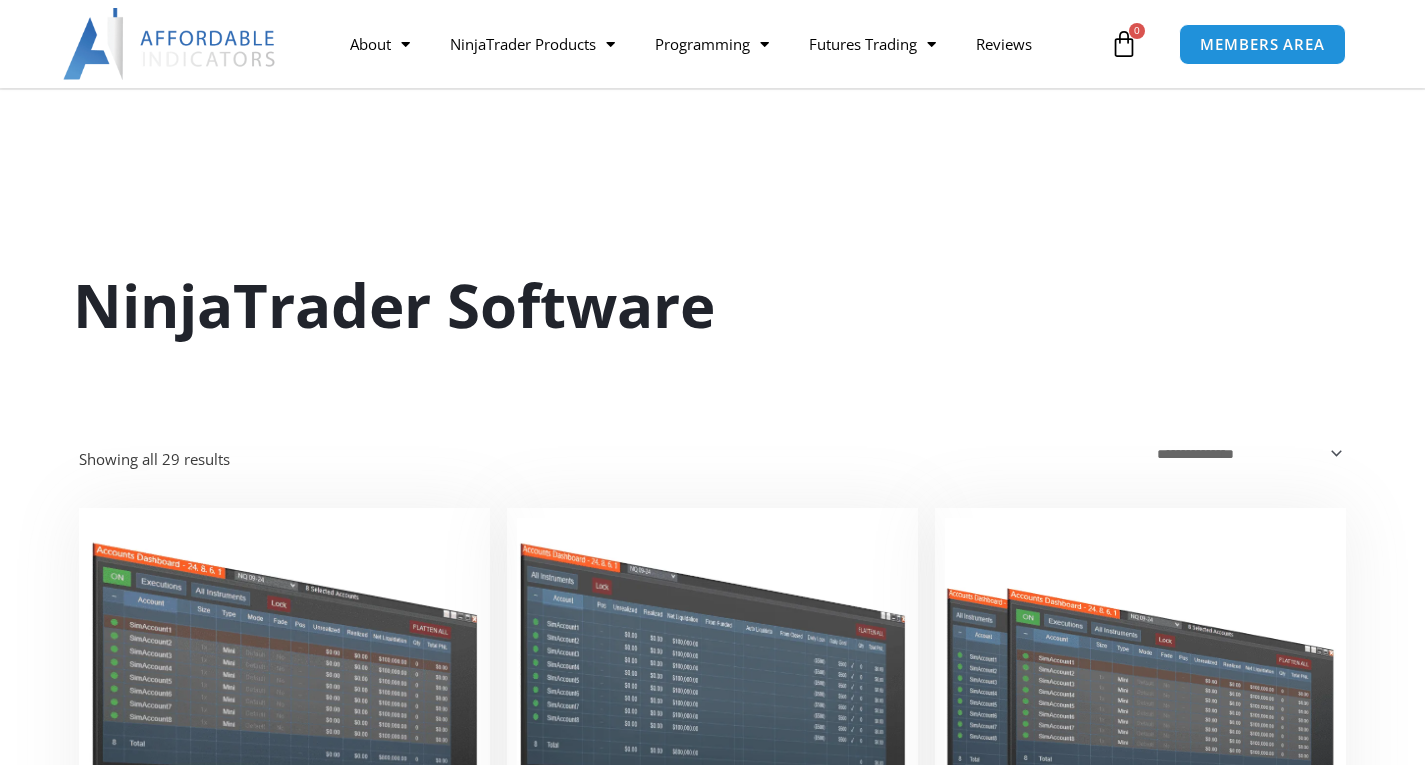 scroll, scrollTop: 200, scrollLeft: 0, axis: vertical 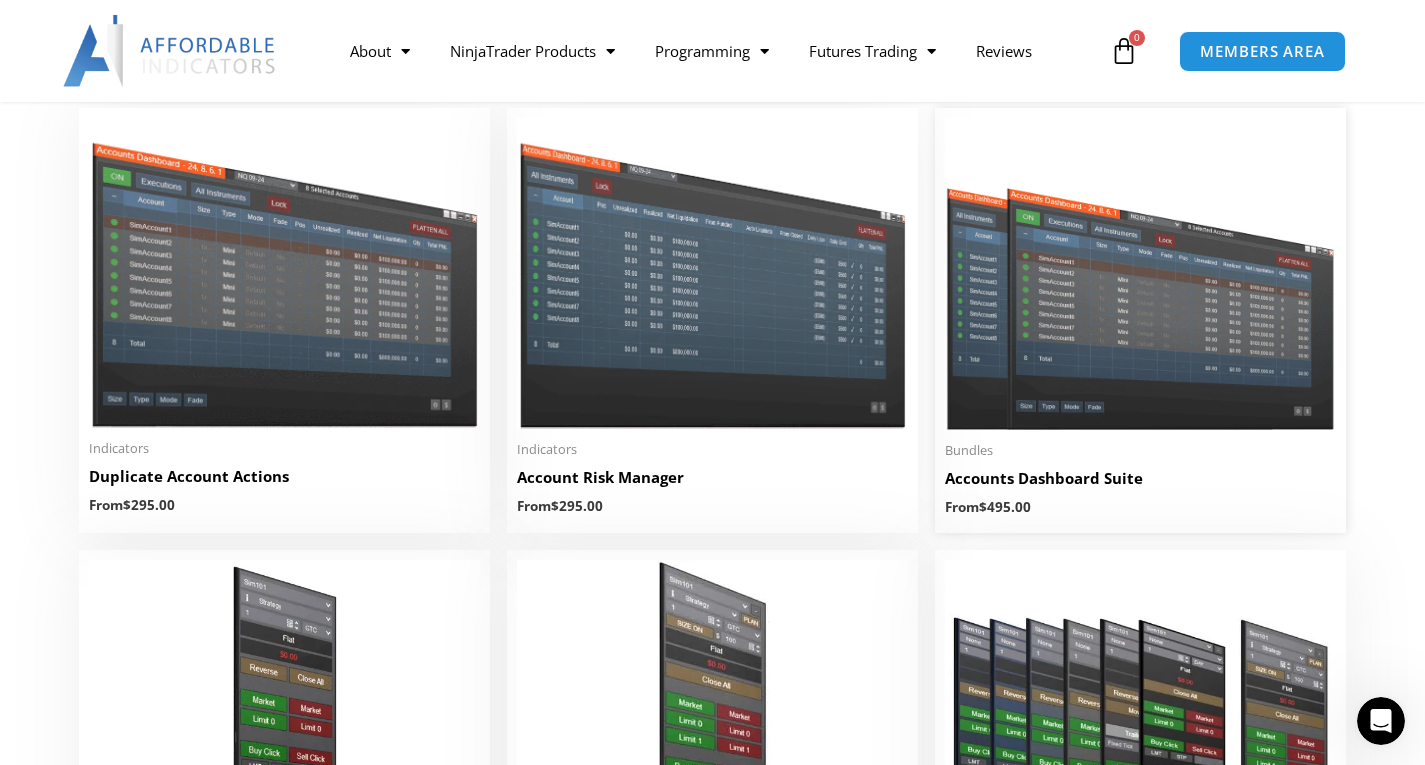 click at bounding box center [1140, 274] 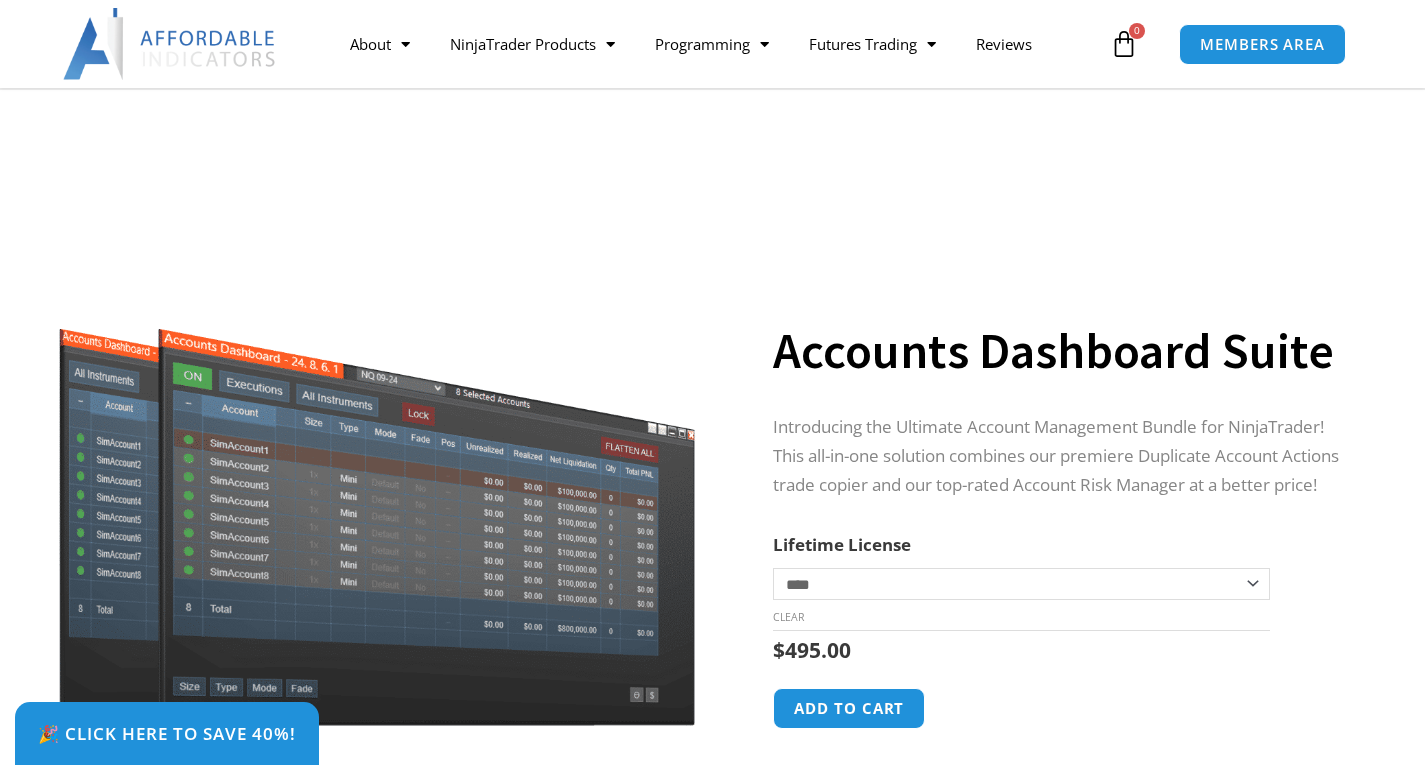 scroll, scrollTop: 200, scrollLeft: 0, axis: vertical 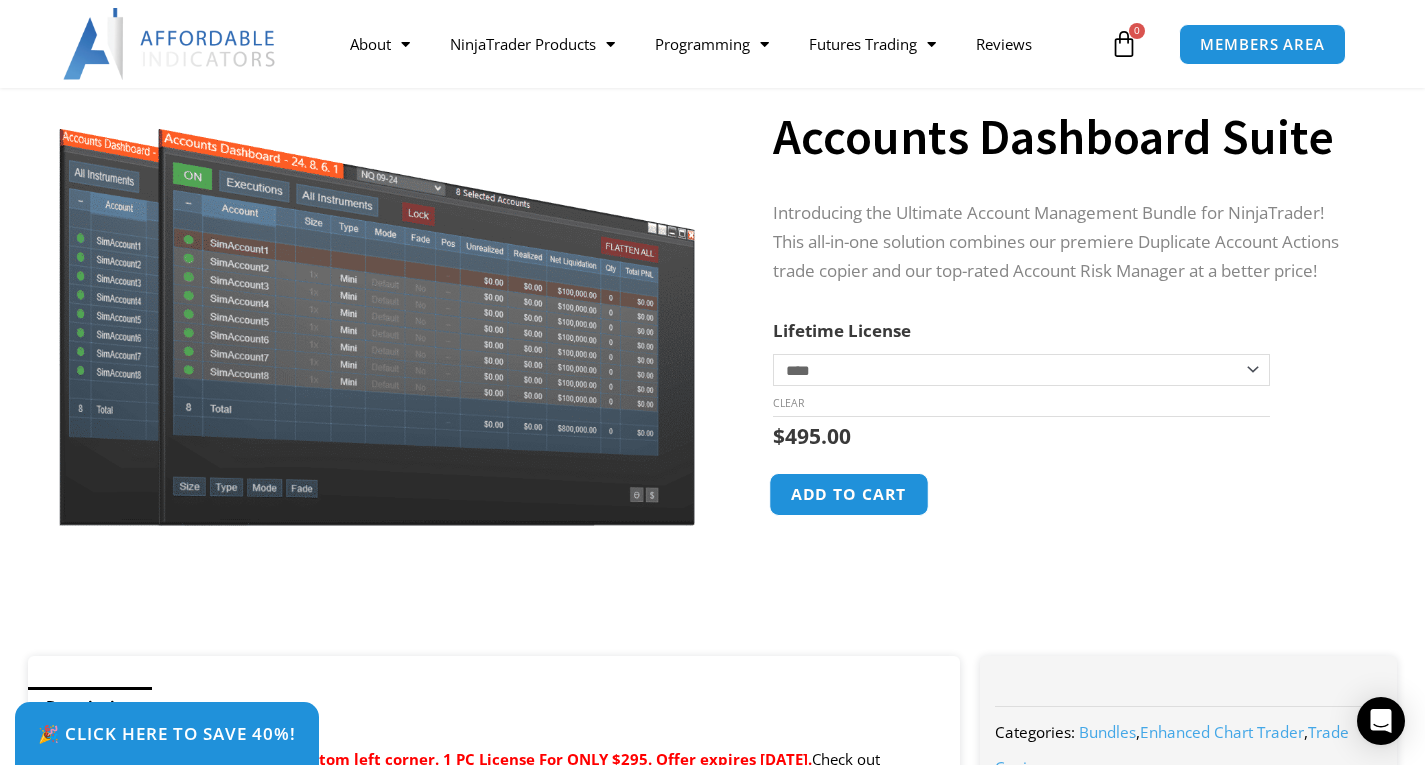 click on "Add to cart" 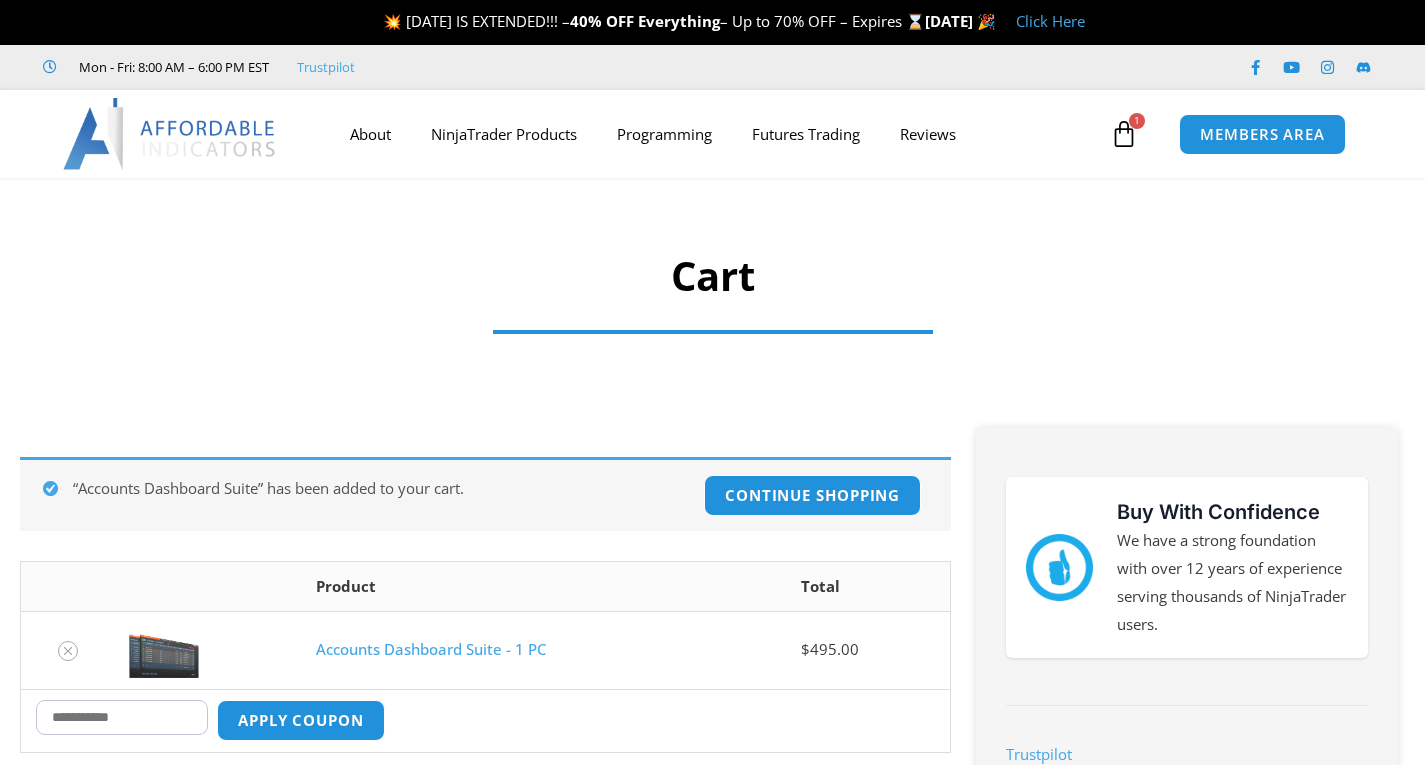 scroll, scrollTop: 0, scrollLeft: 0, axis: both 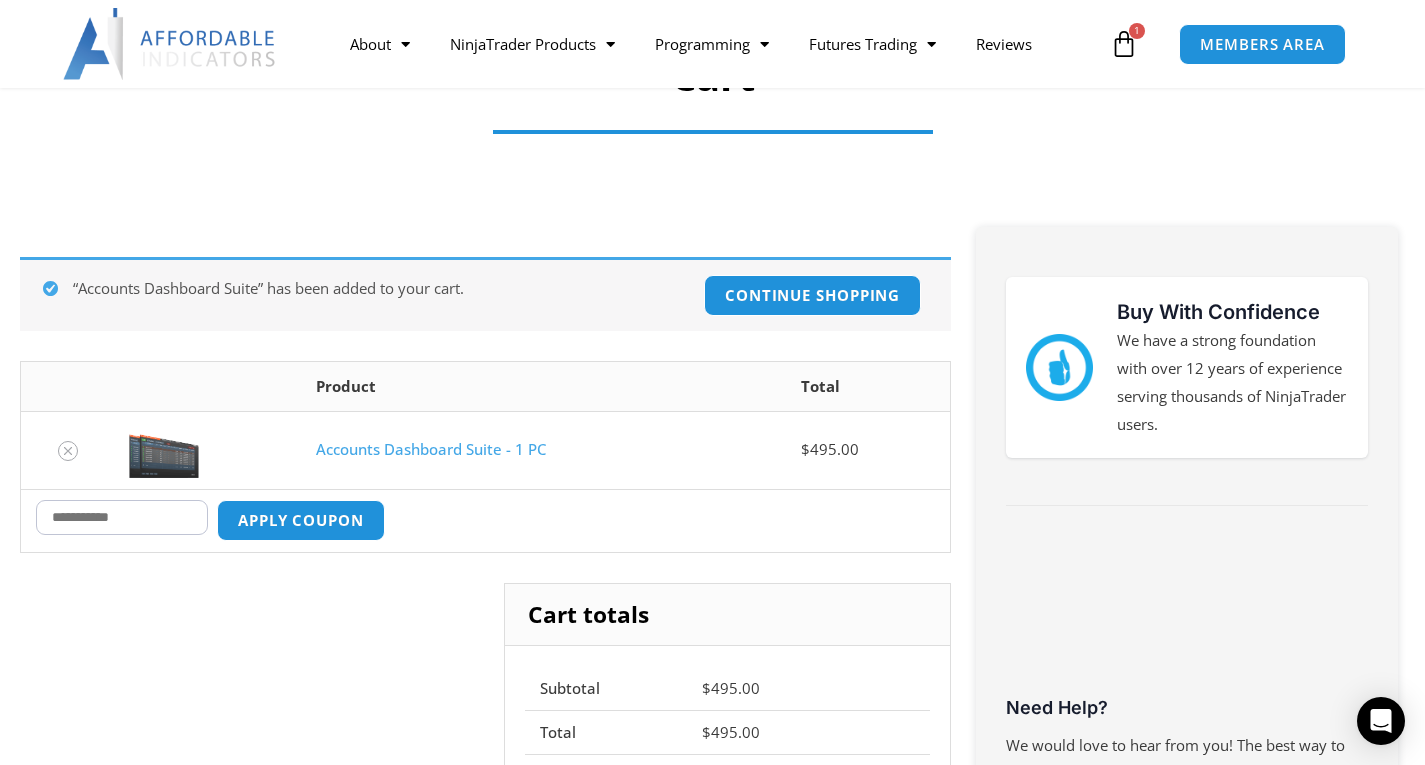 click on "Coupon:" at bounding box center (122, 517) 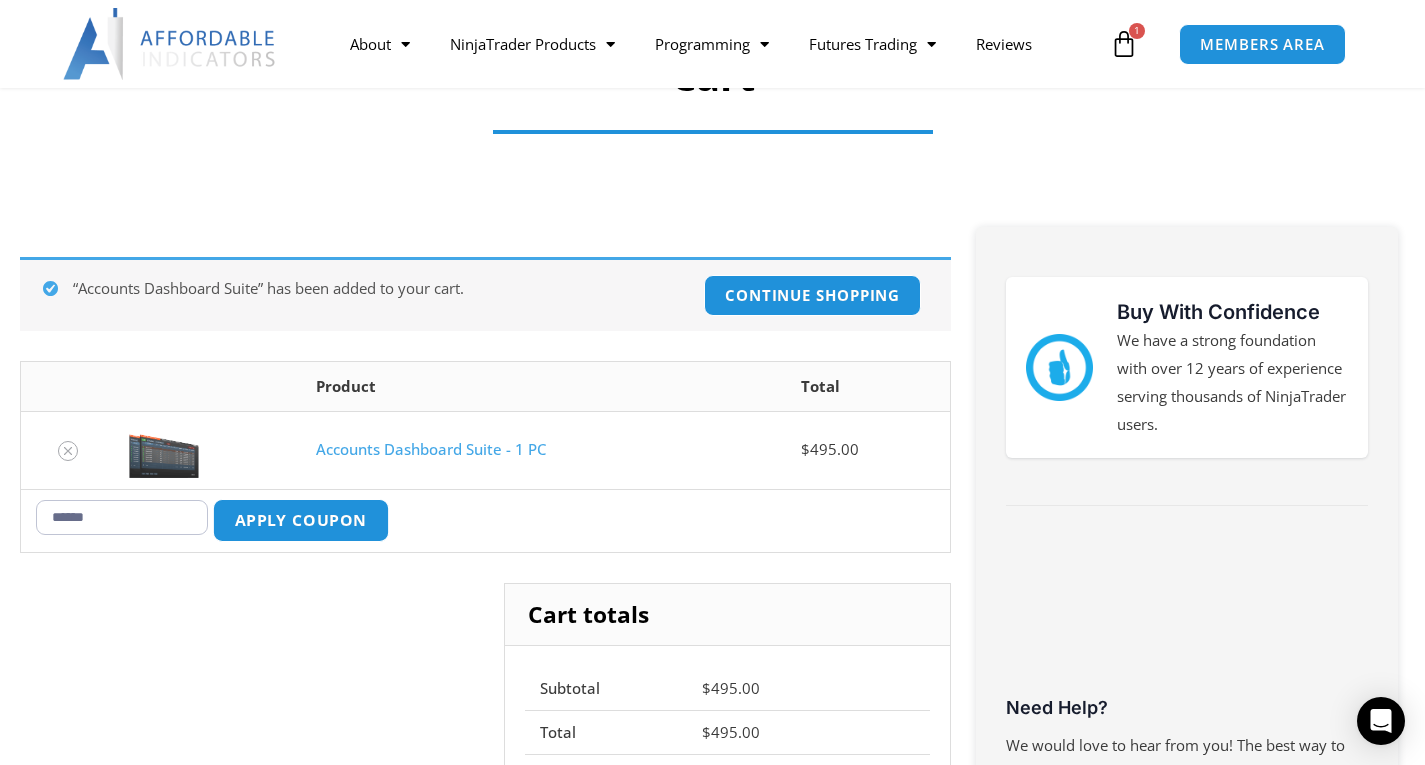 type on "******" 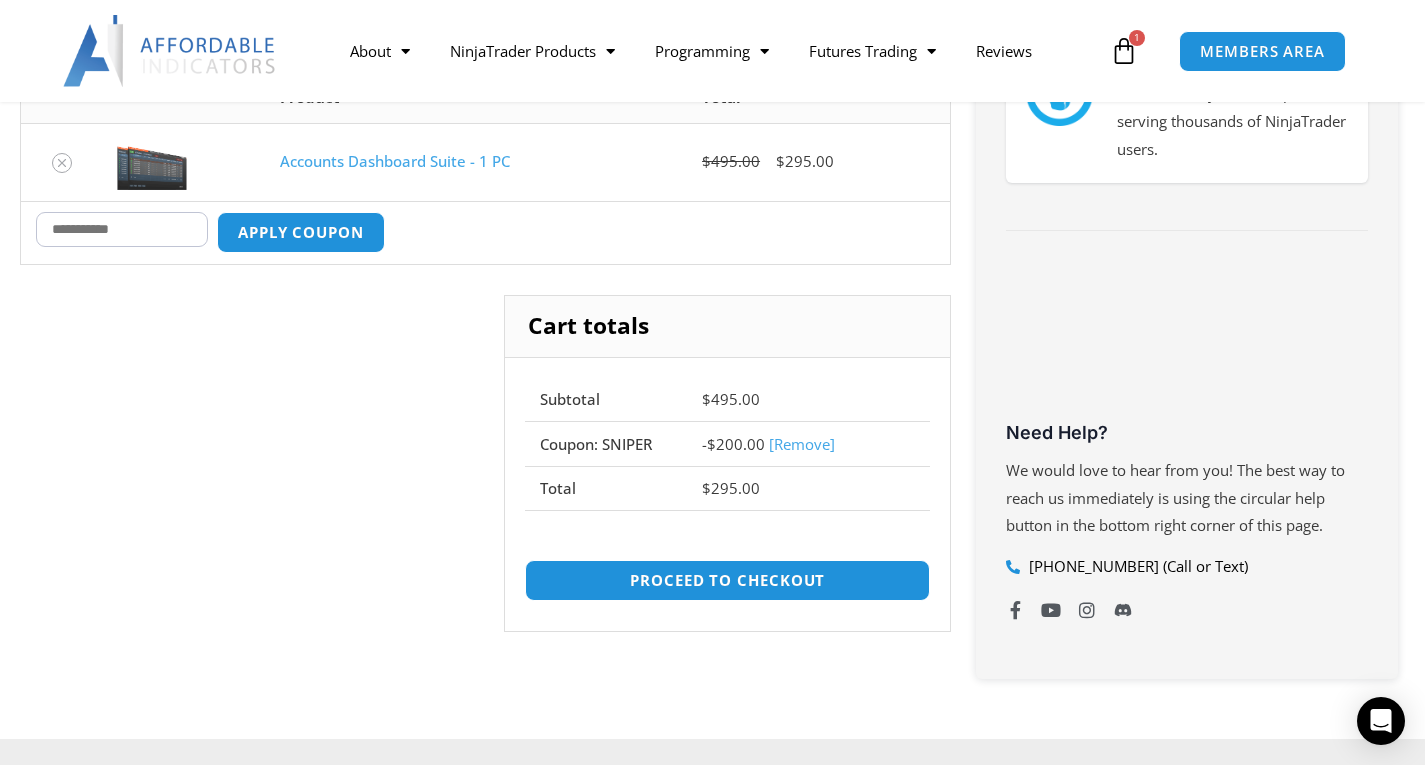 scroll, scrollTop: 495, scrollLeft: 0, axis: vertical 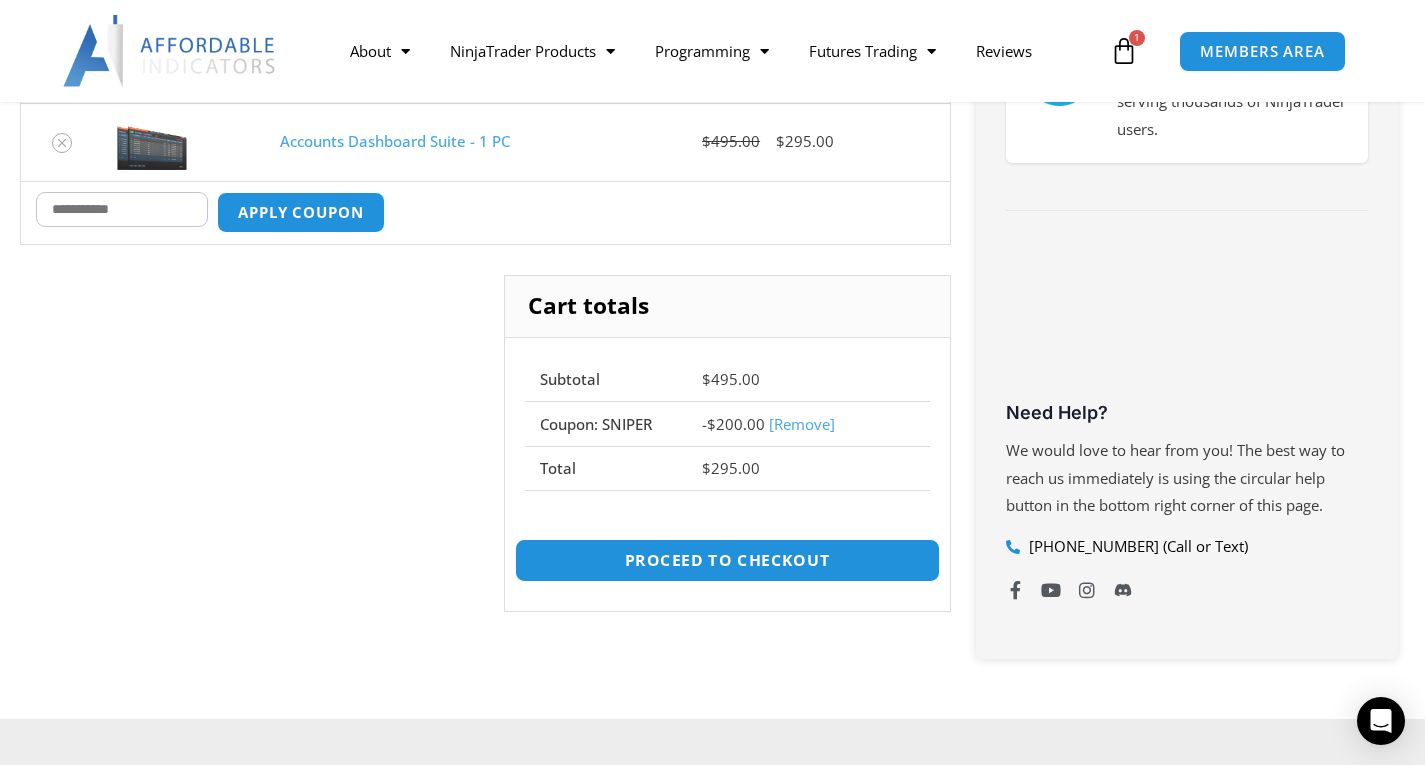 click on "Proceed to checkout" at bounding box center (727, 560) 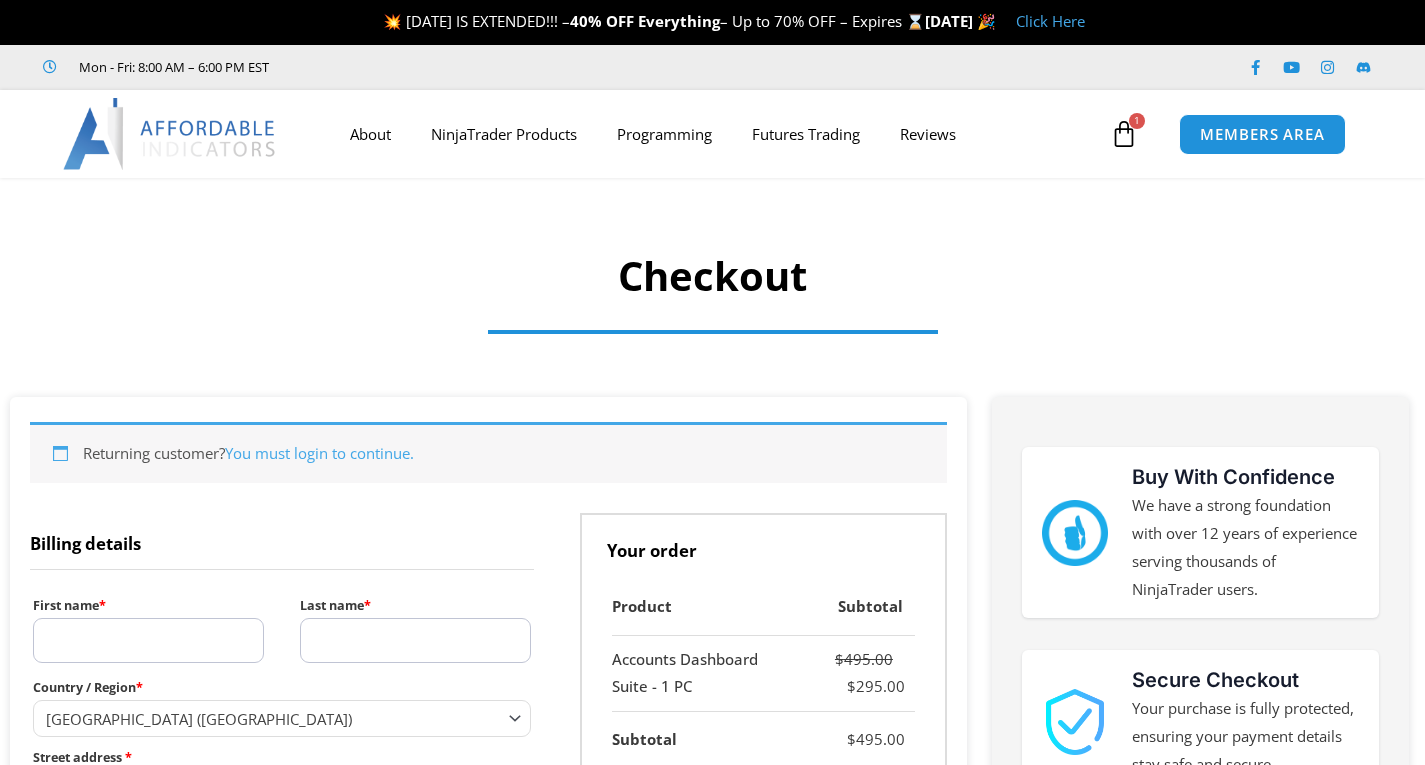 select on "**" 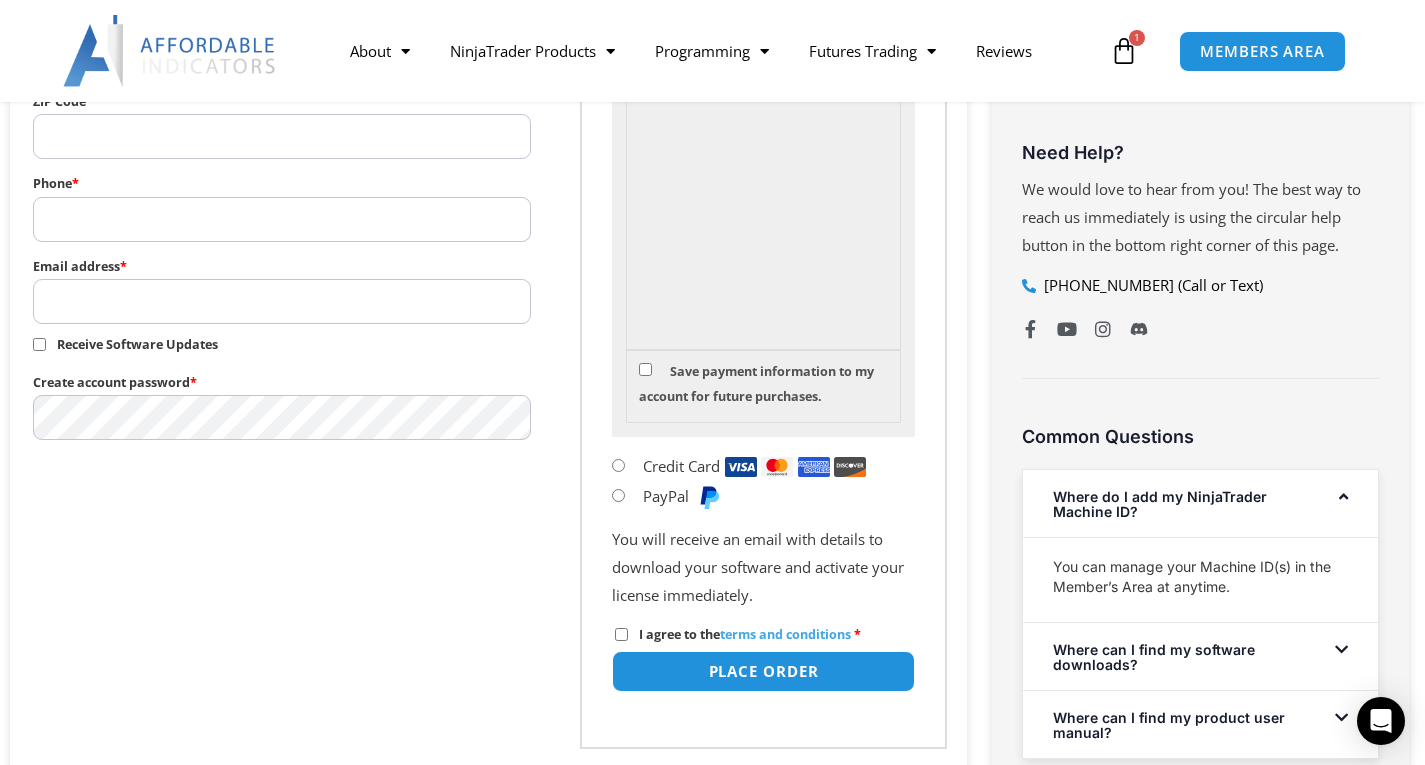 scroll, scrollTop: 900, scrollLeft: 0, axis: vertical 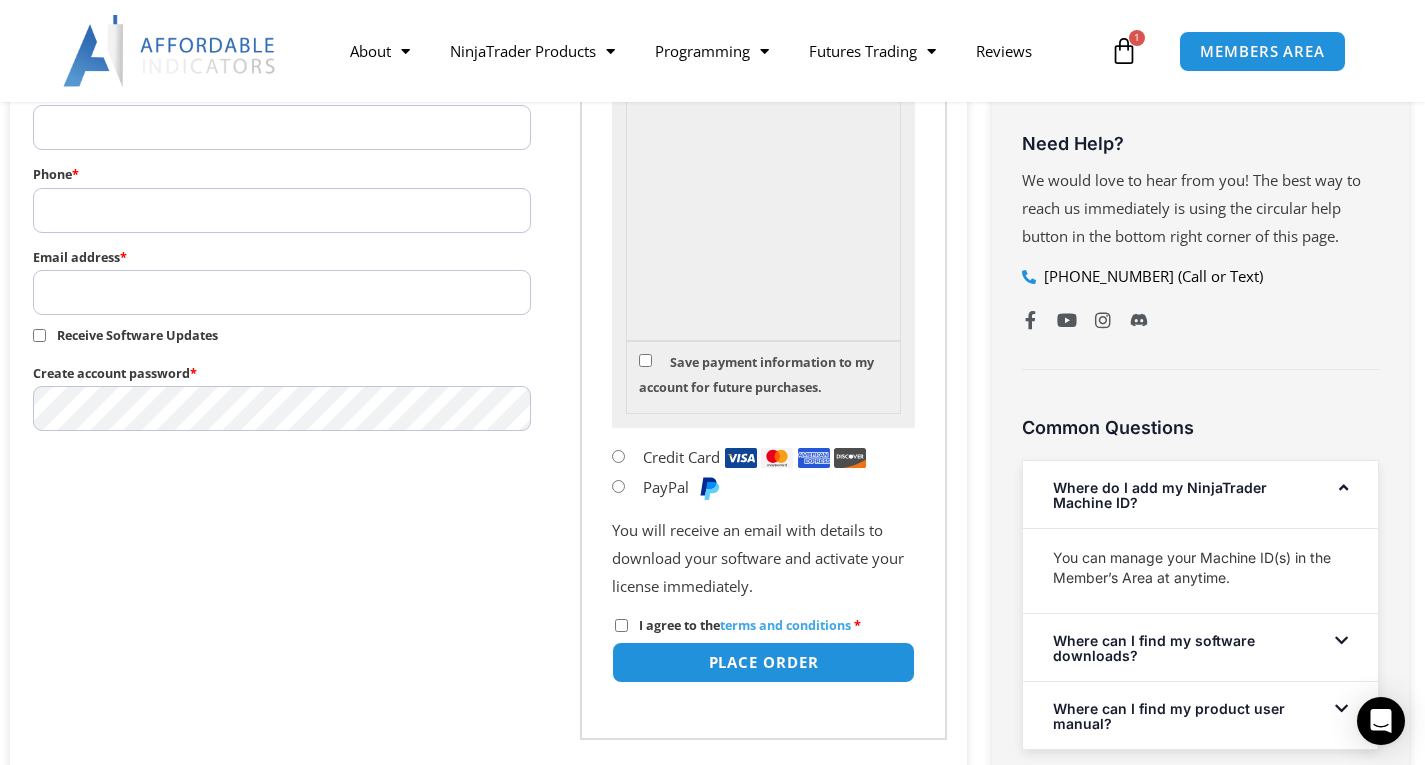 click on "**********" at bounding box center (488, 176) 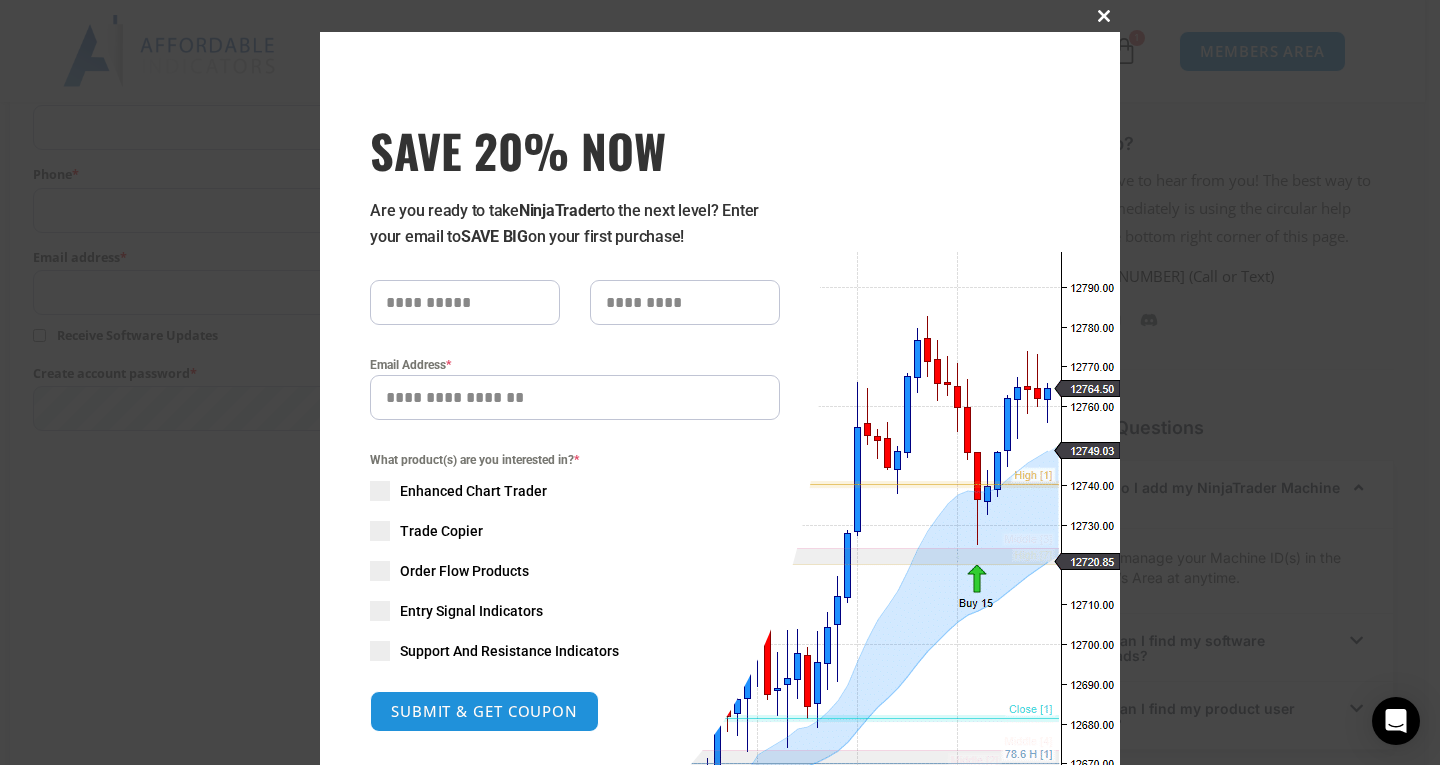 click at bounding box center [1104, 16] 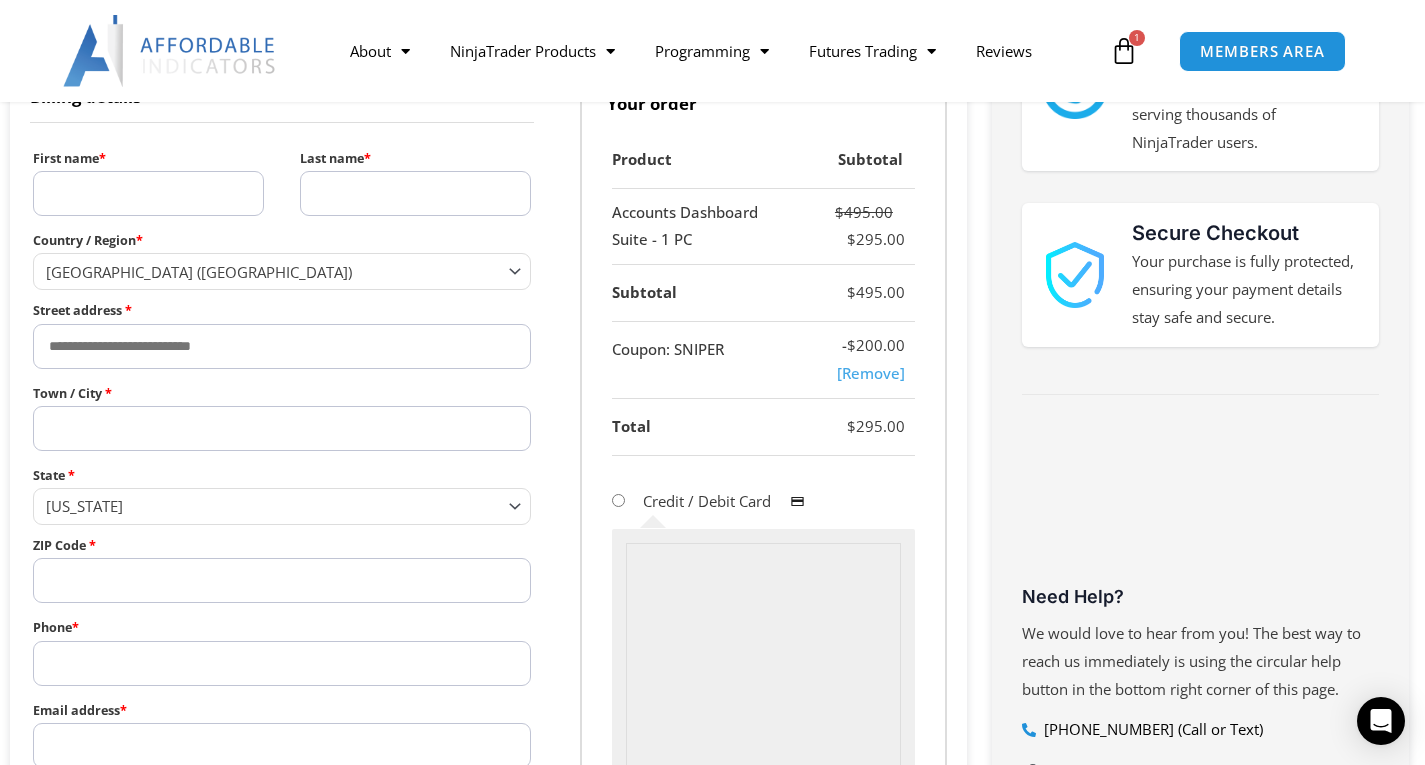 scroll, scrollTop: 442, scrollLeft: 0, axis: vertical 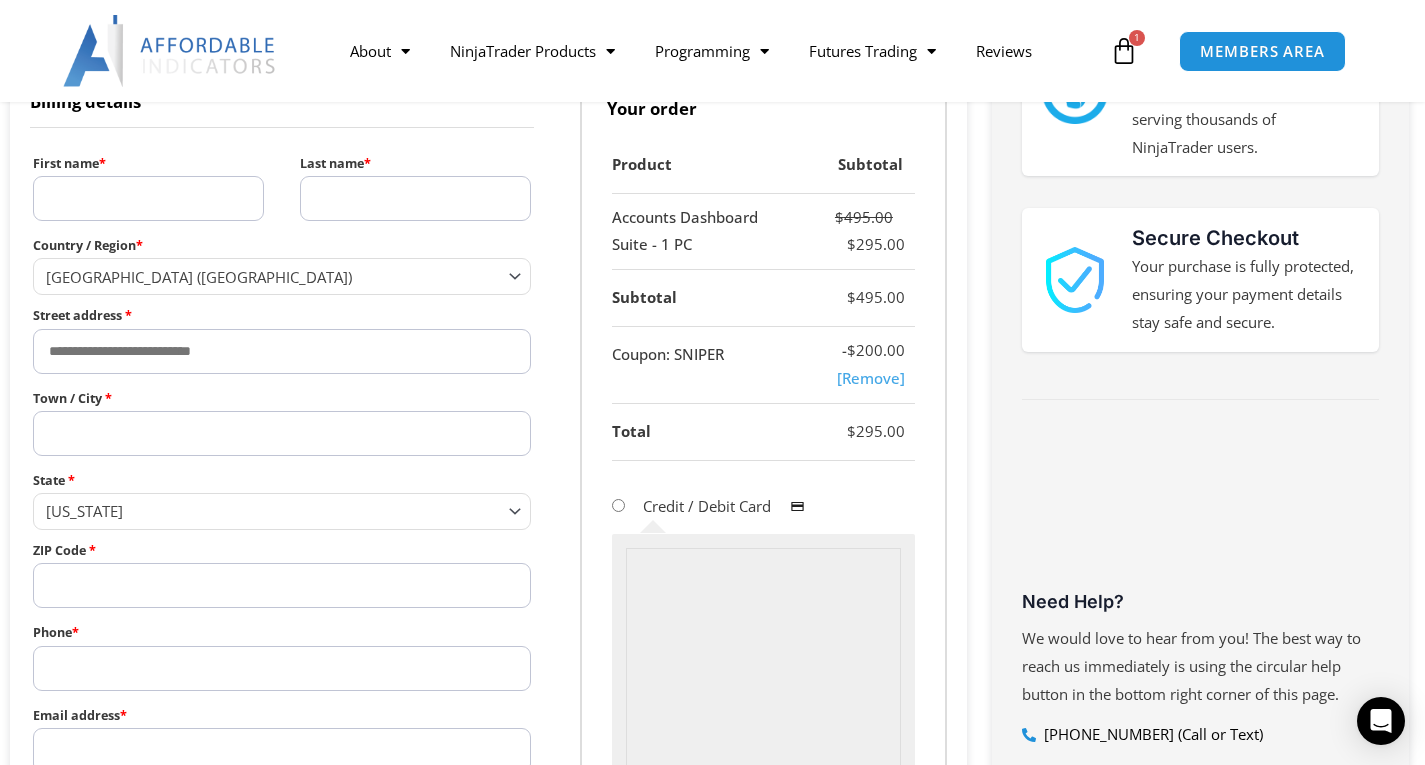 click on "First name  *" at bounding box center [148, 198] 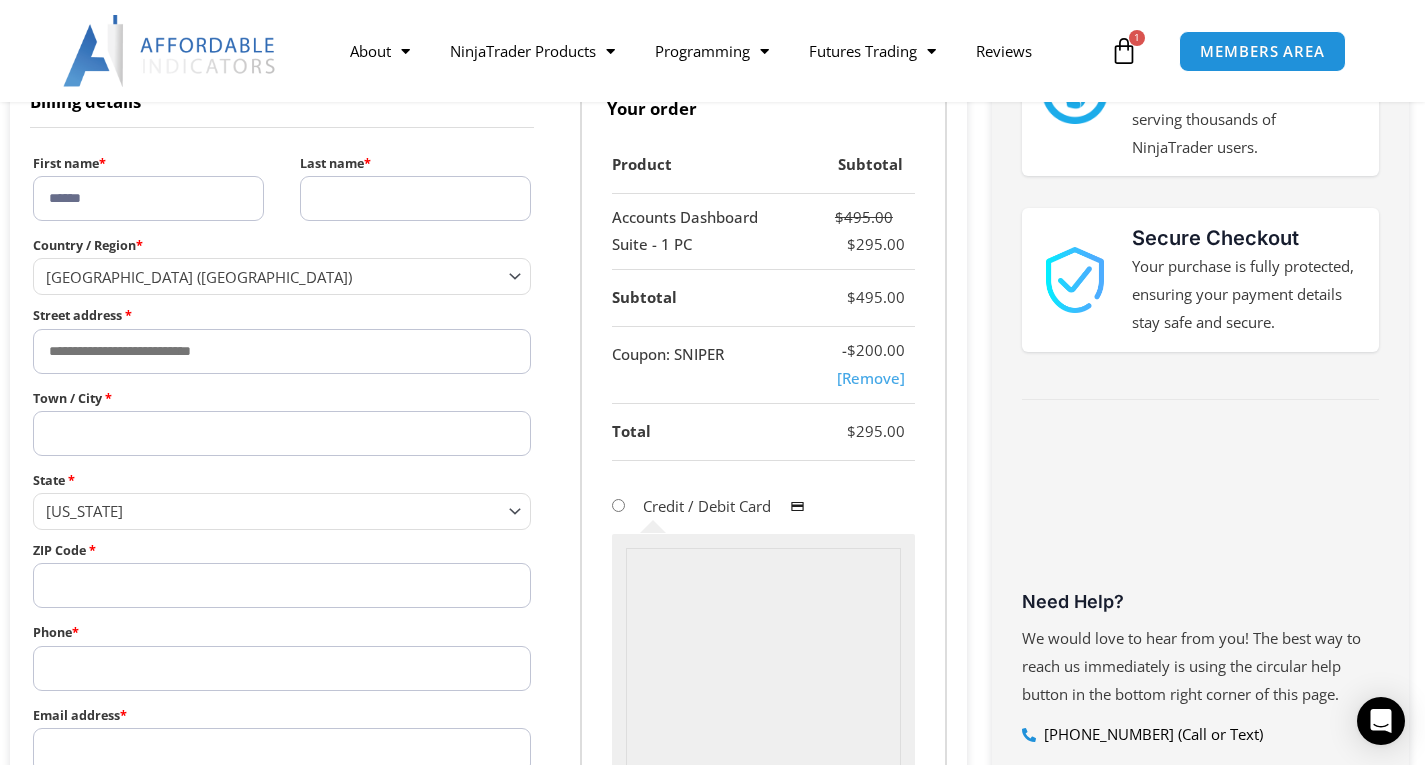 type on "******" 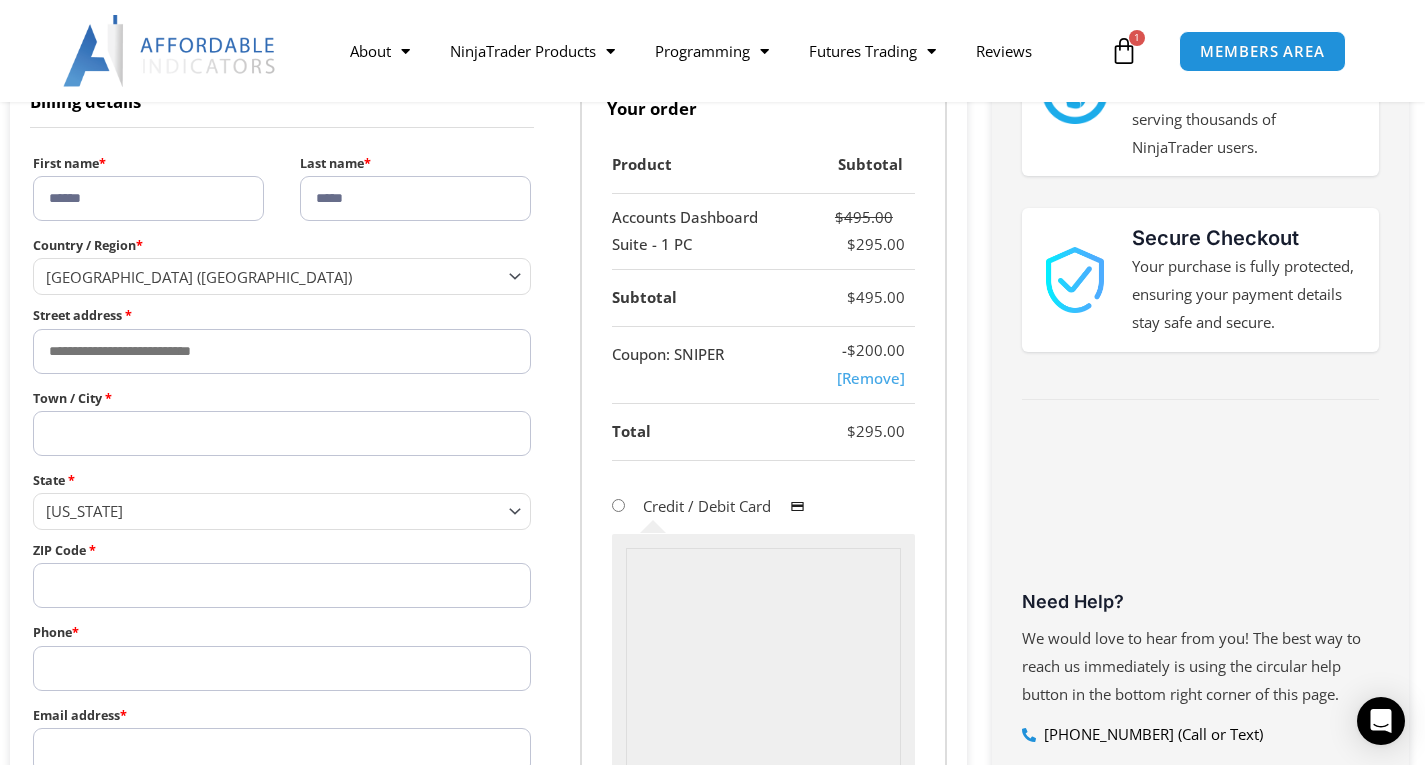 type on "*****" 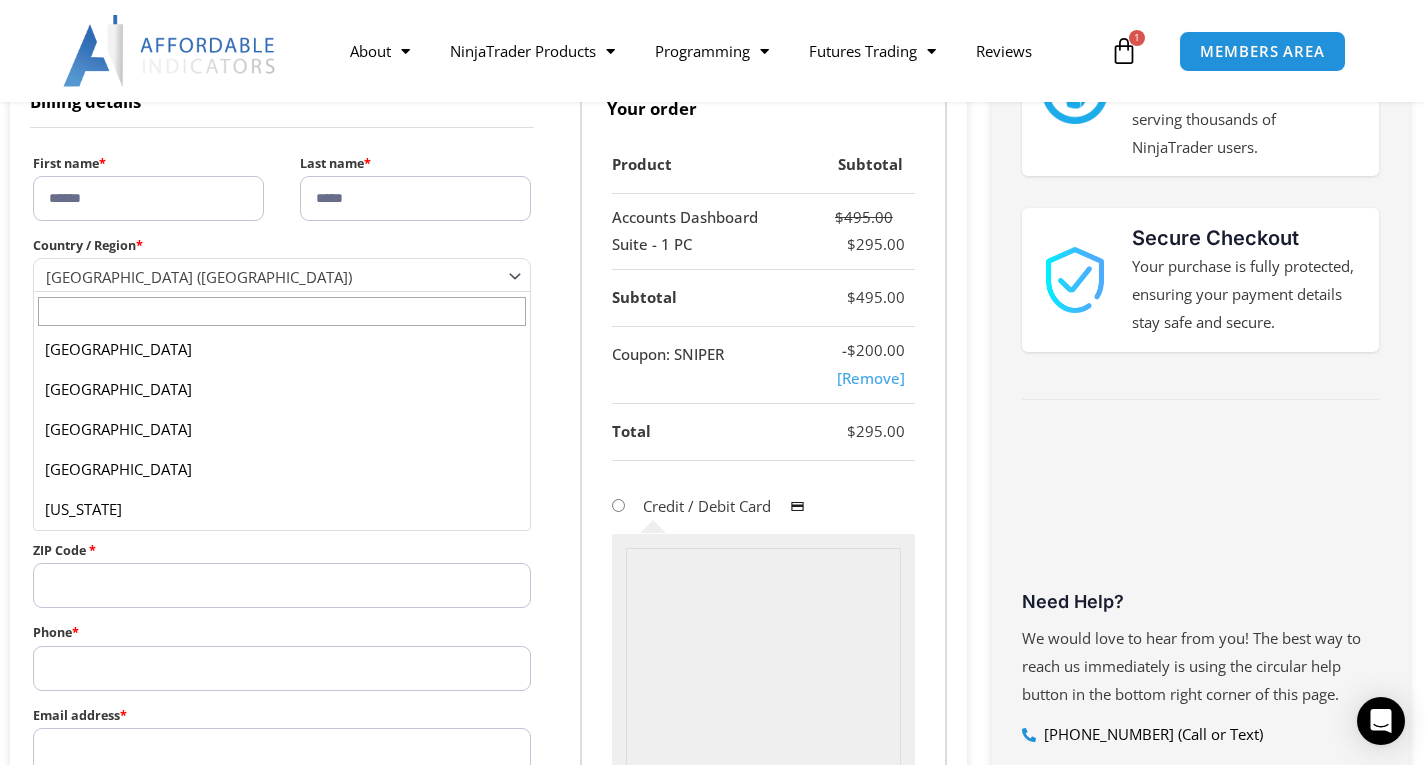 click on "United States (US)" at bounding box center [273, 277] 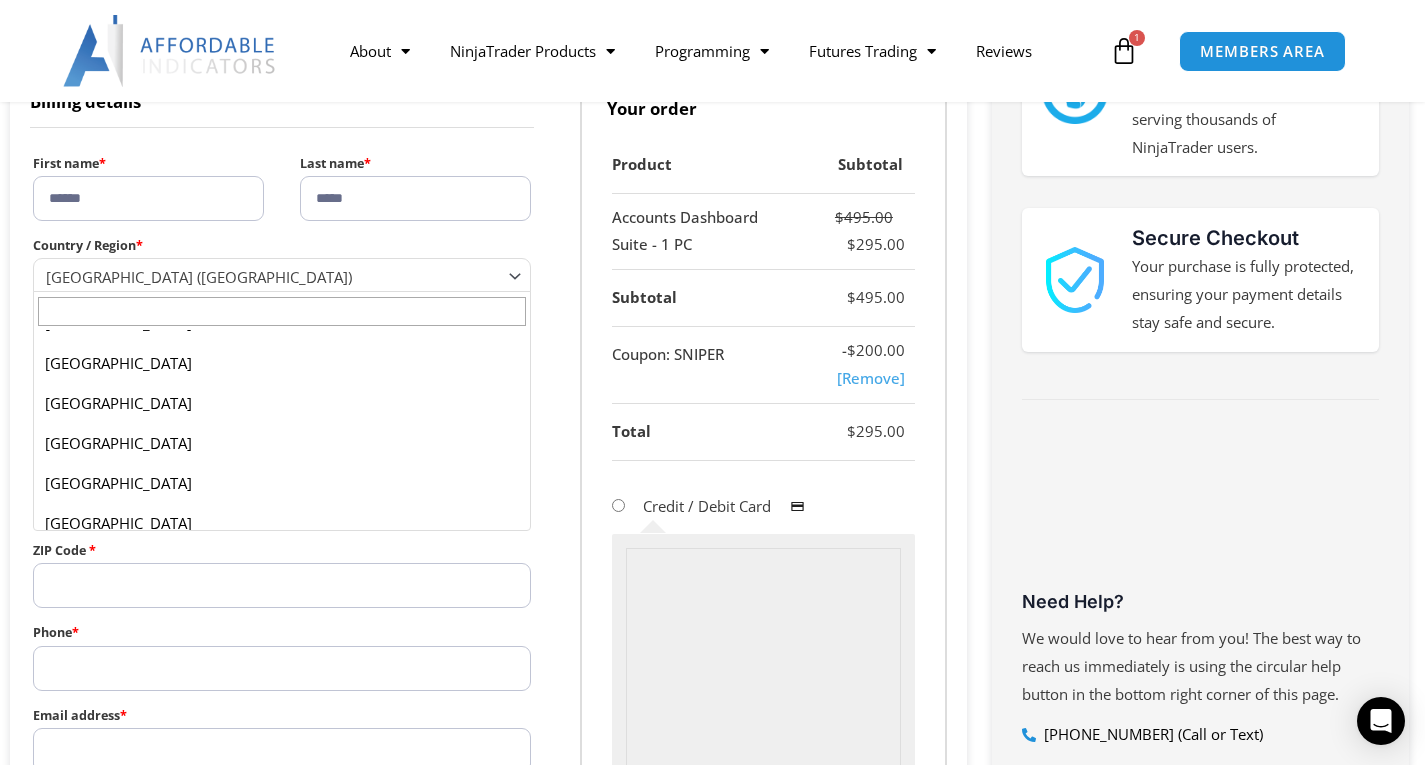 scroll, scrollTop: 1507, scrollLeft: 0, axis: vertical 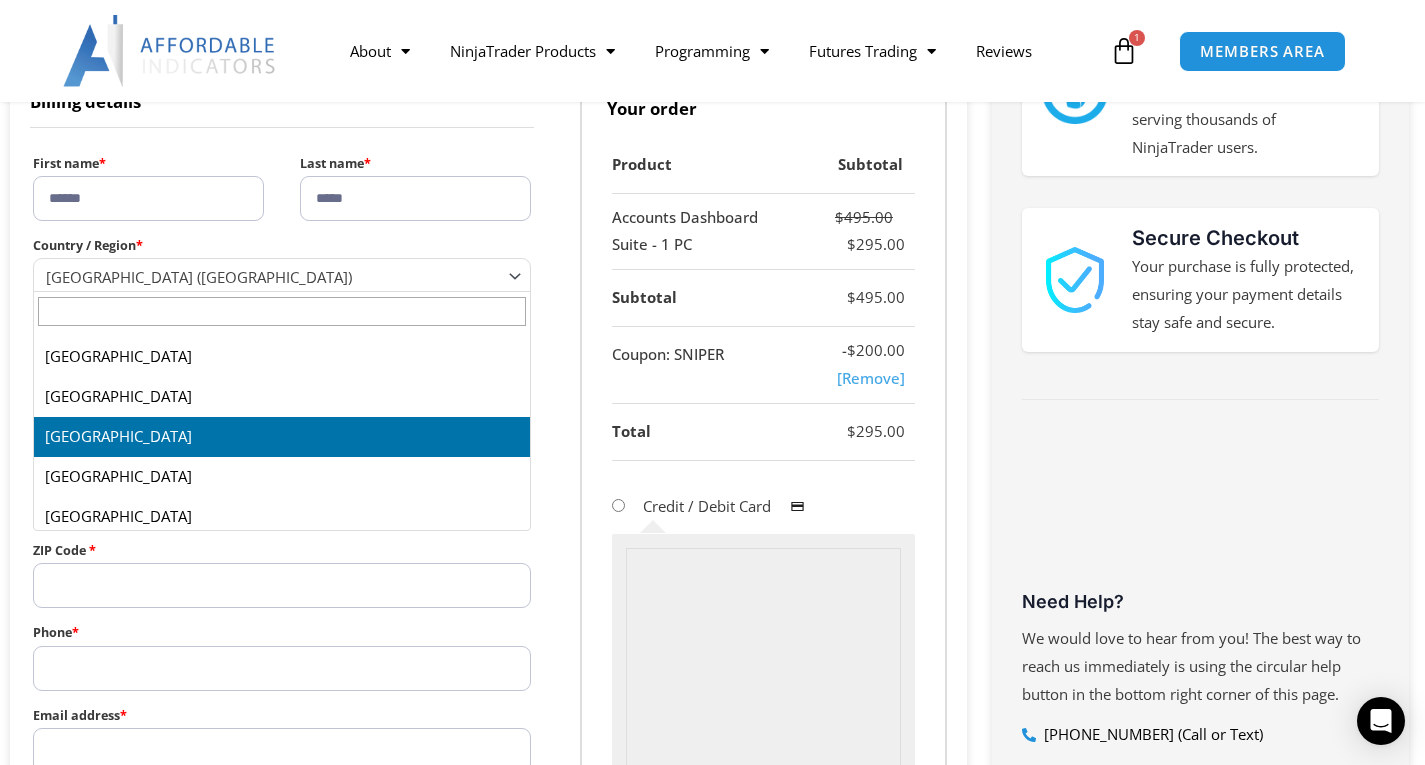 select on "**" 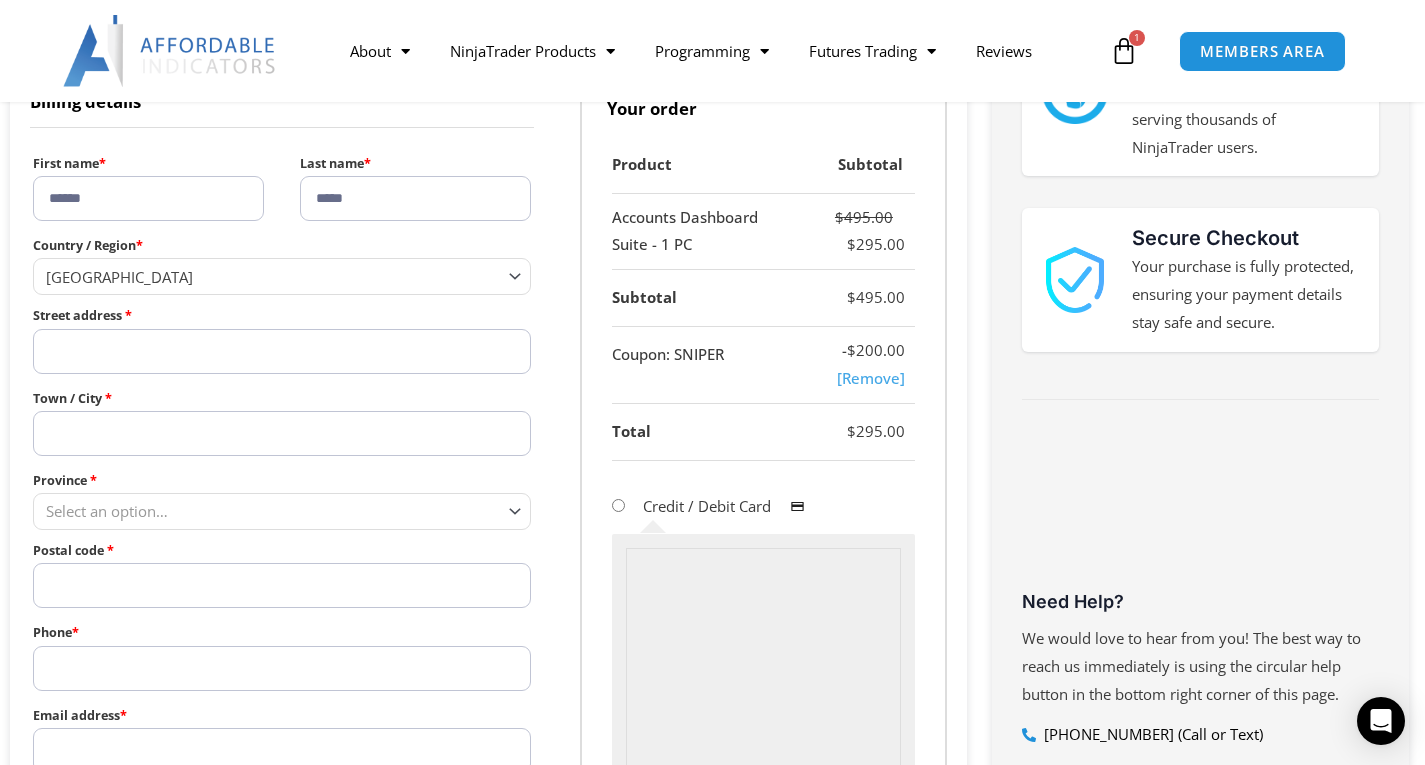 click on "Street address   *" at bounding box center (282, 351) 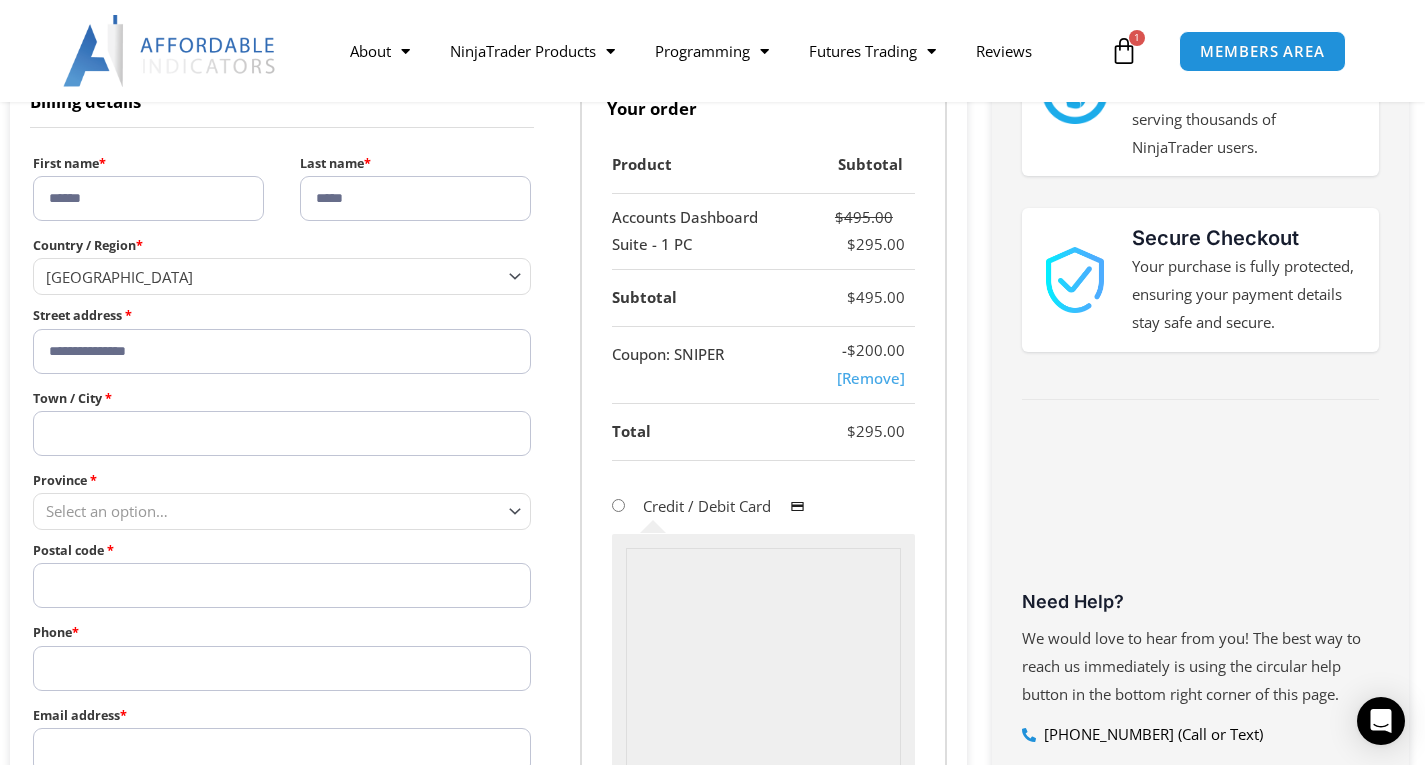 type on "**********" 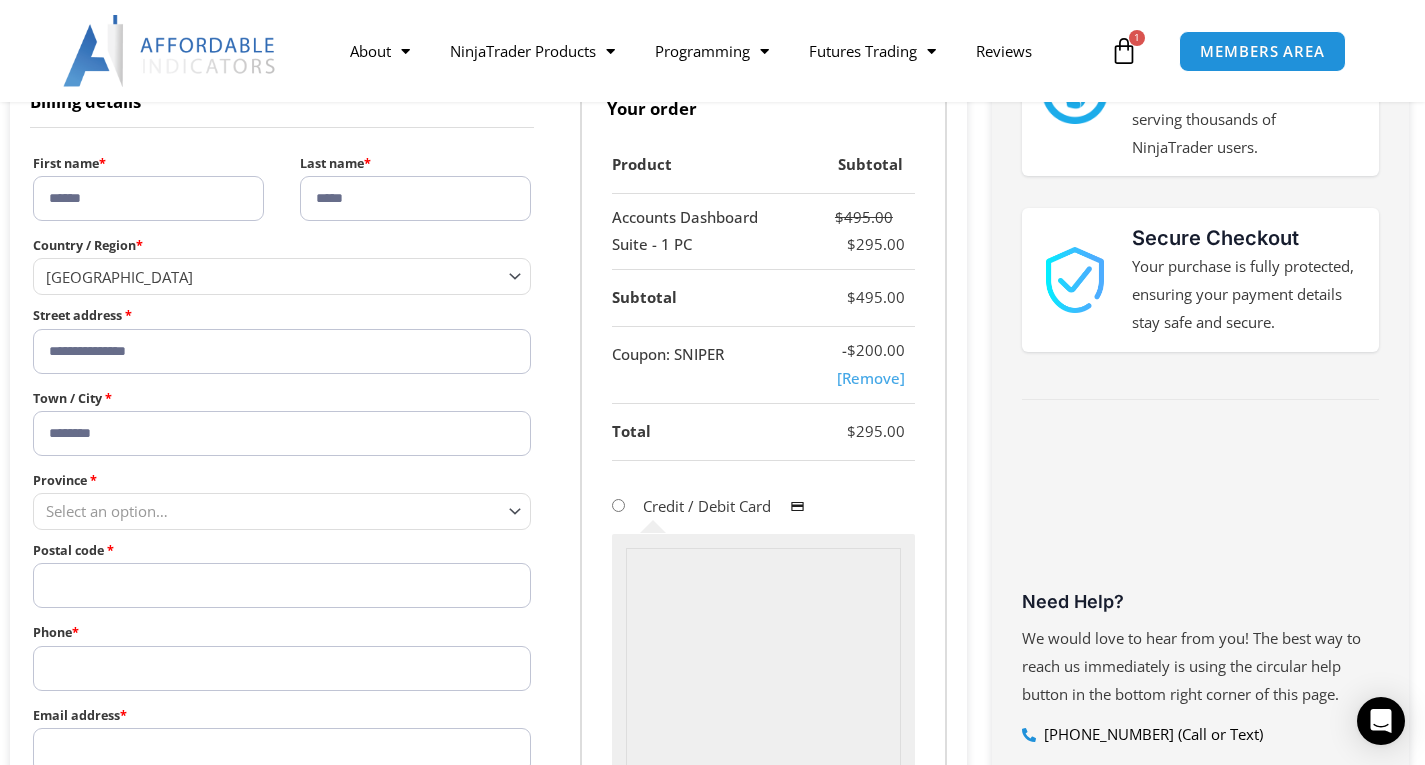 type on "********" 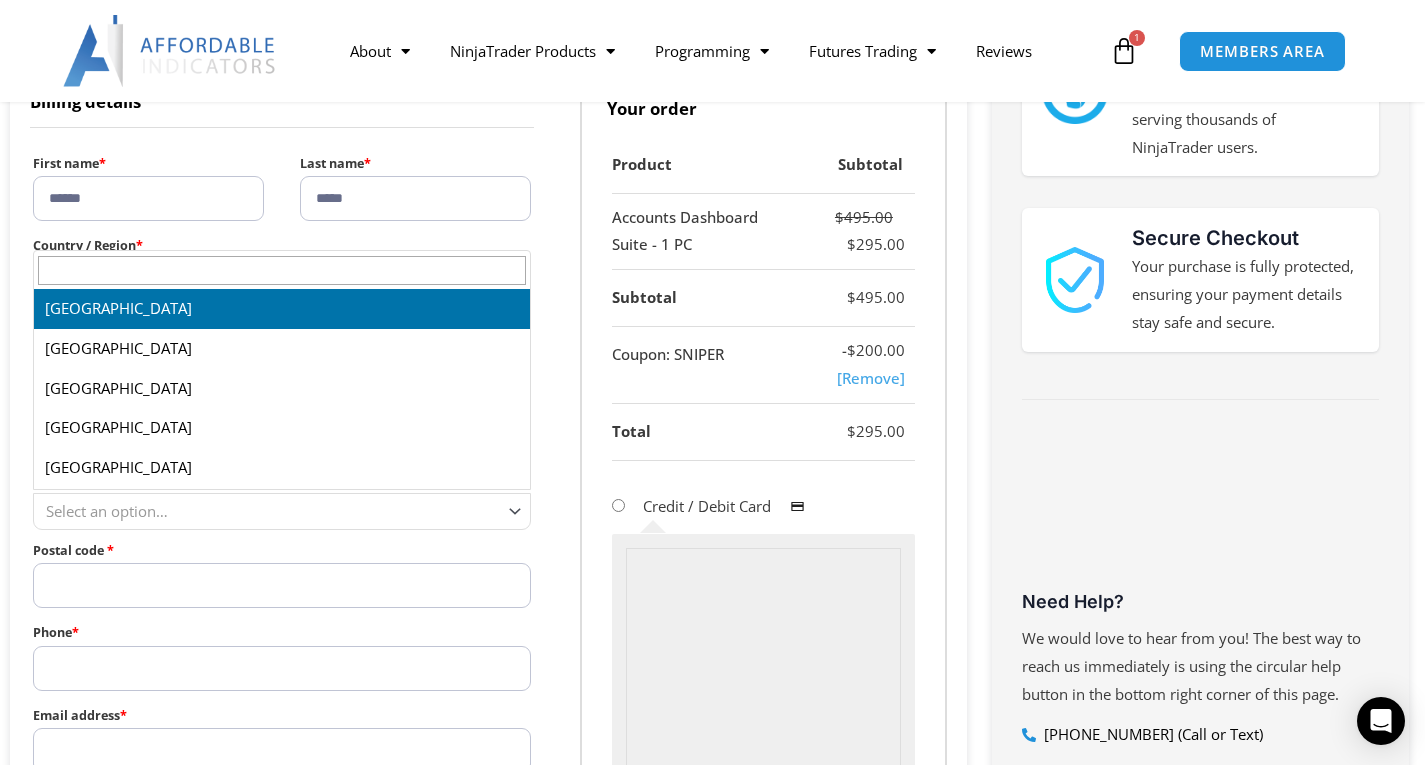 click on "Select an option…" at bounding box center (107, 511) 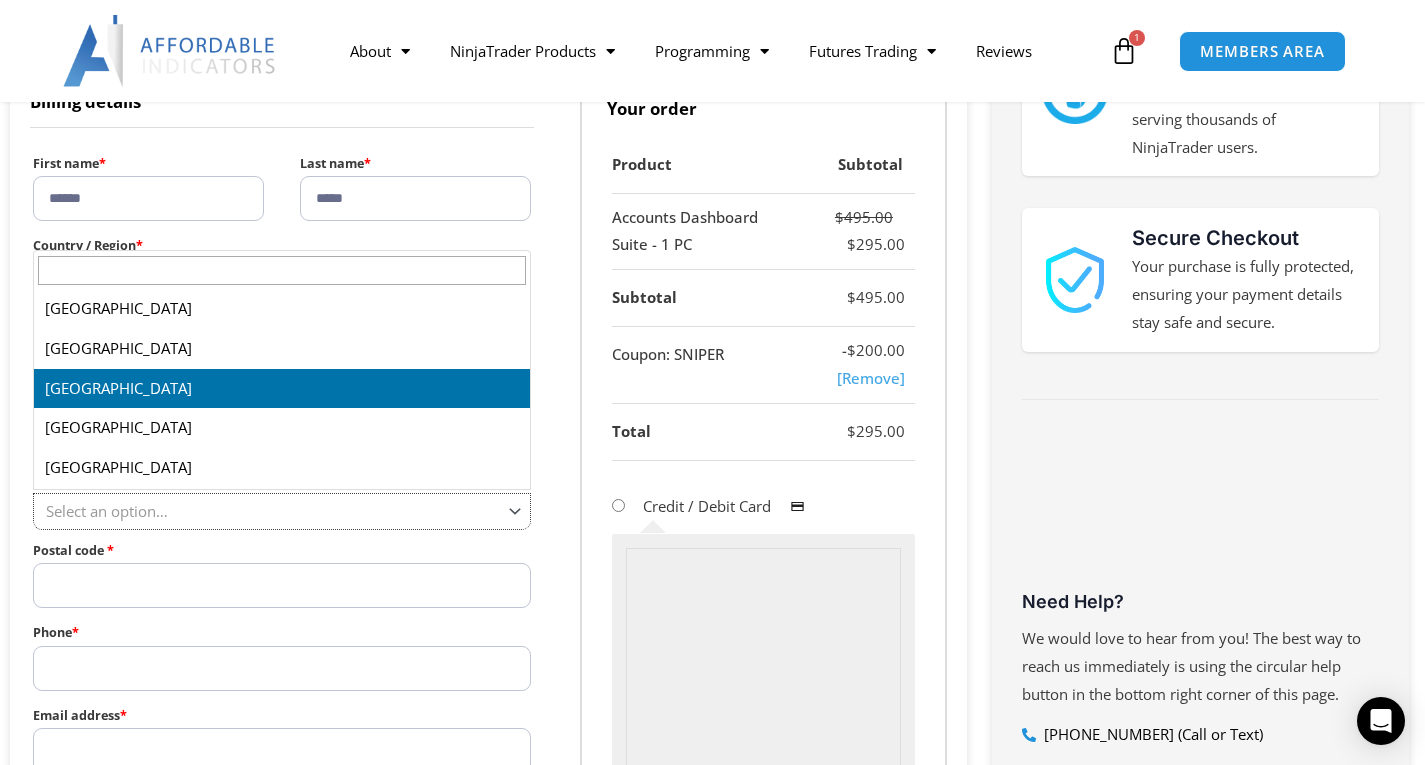 select on "**" 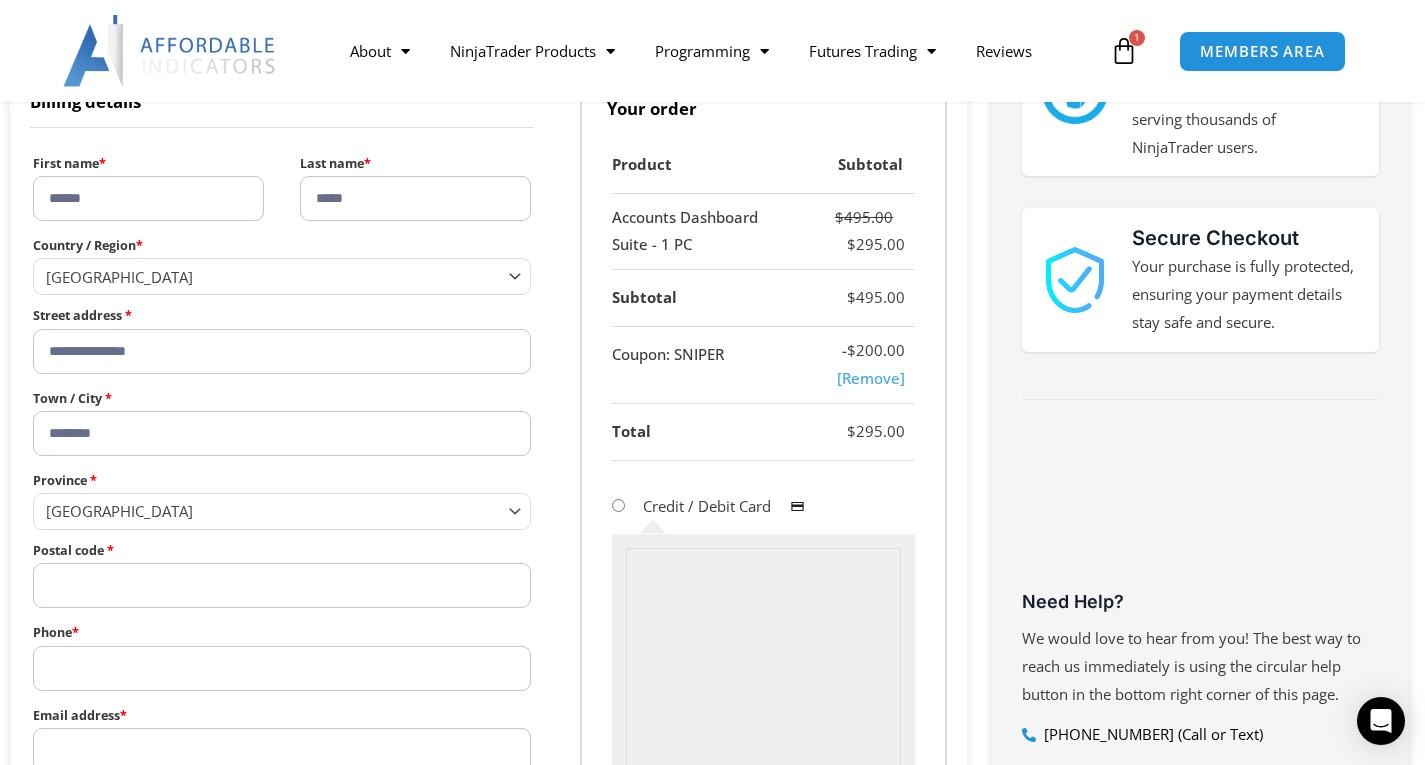 click on "Postal code   *" at bounding box center [282, 585] 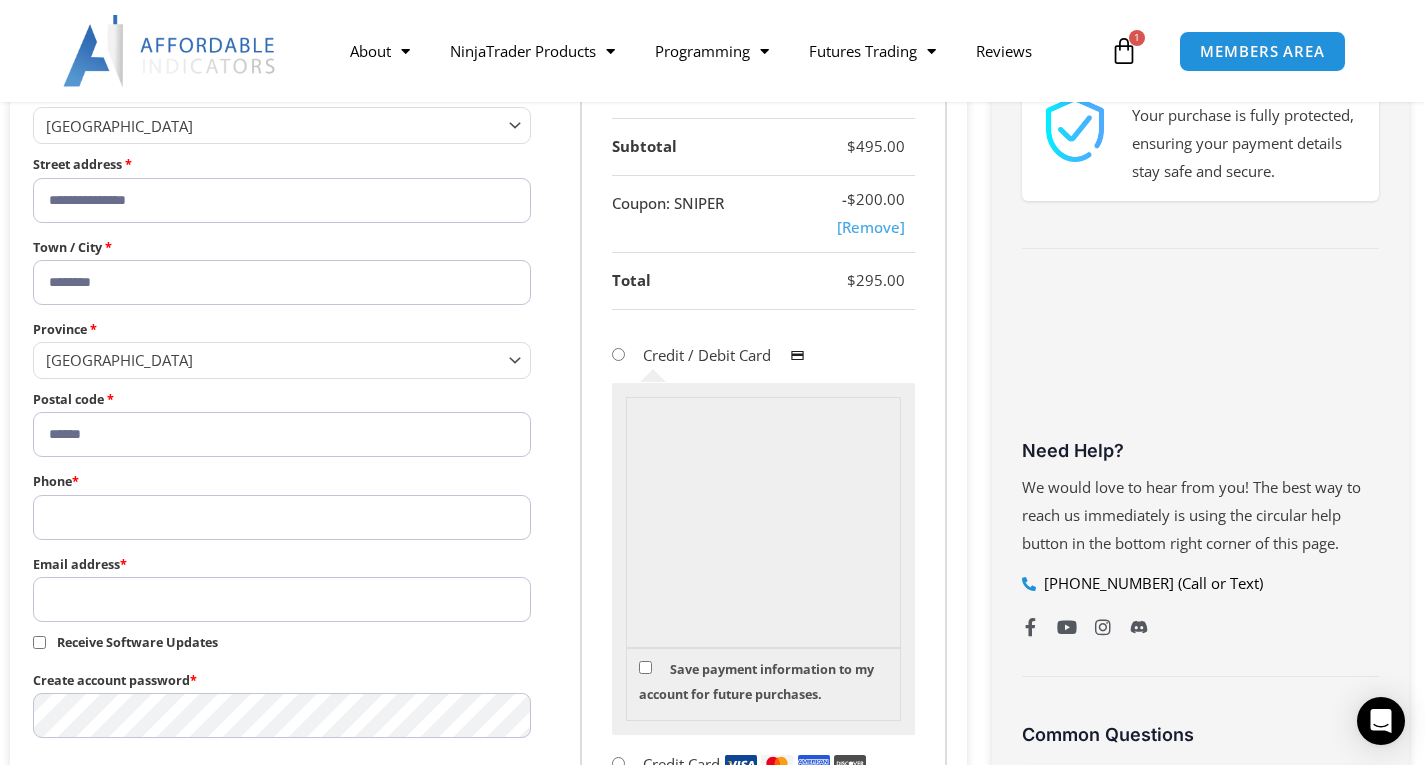 scroll, scrollTop: 610, scrollLeft: 0, axis: vertical 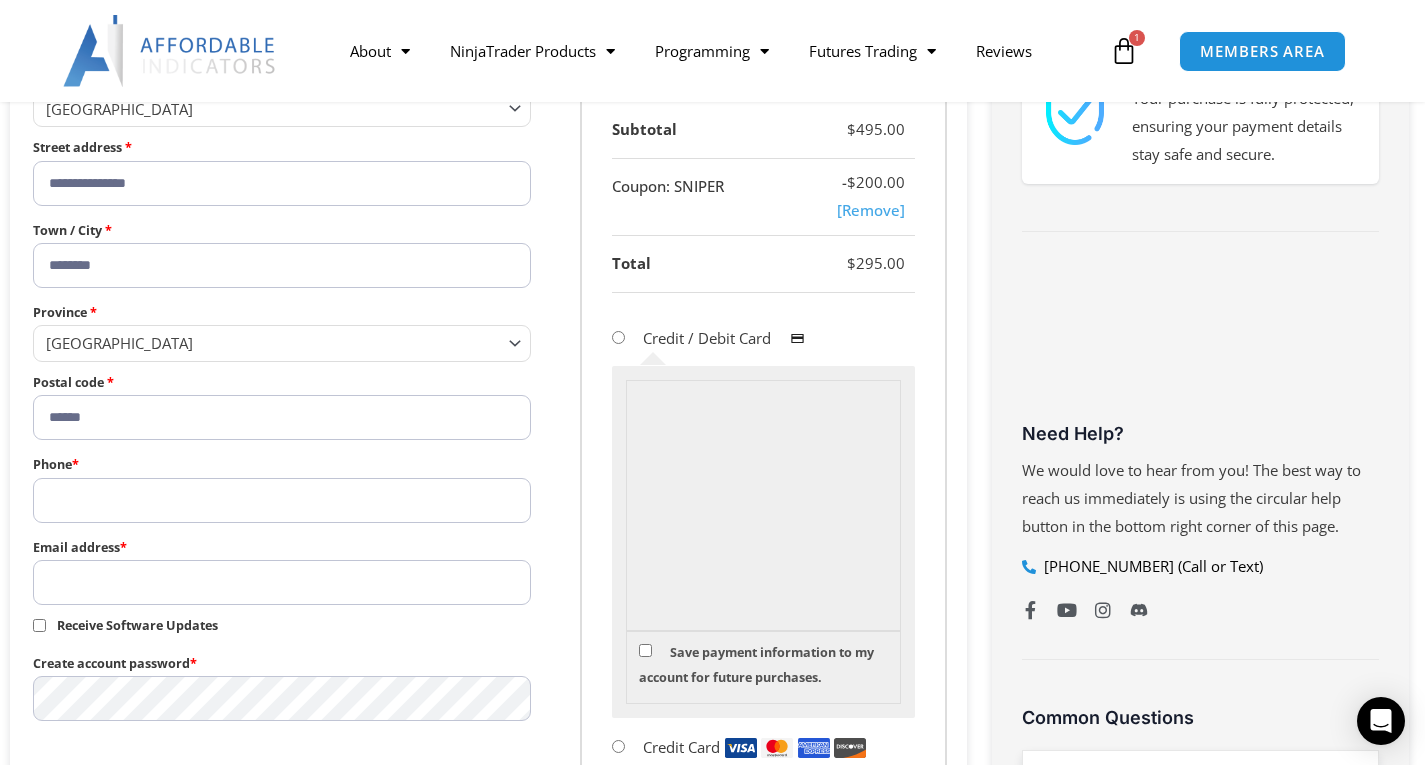 type on "******" 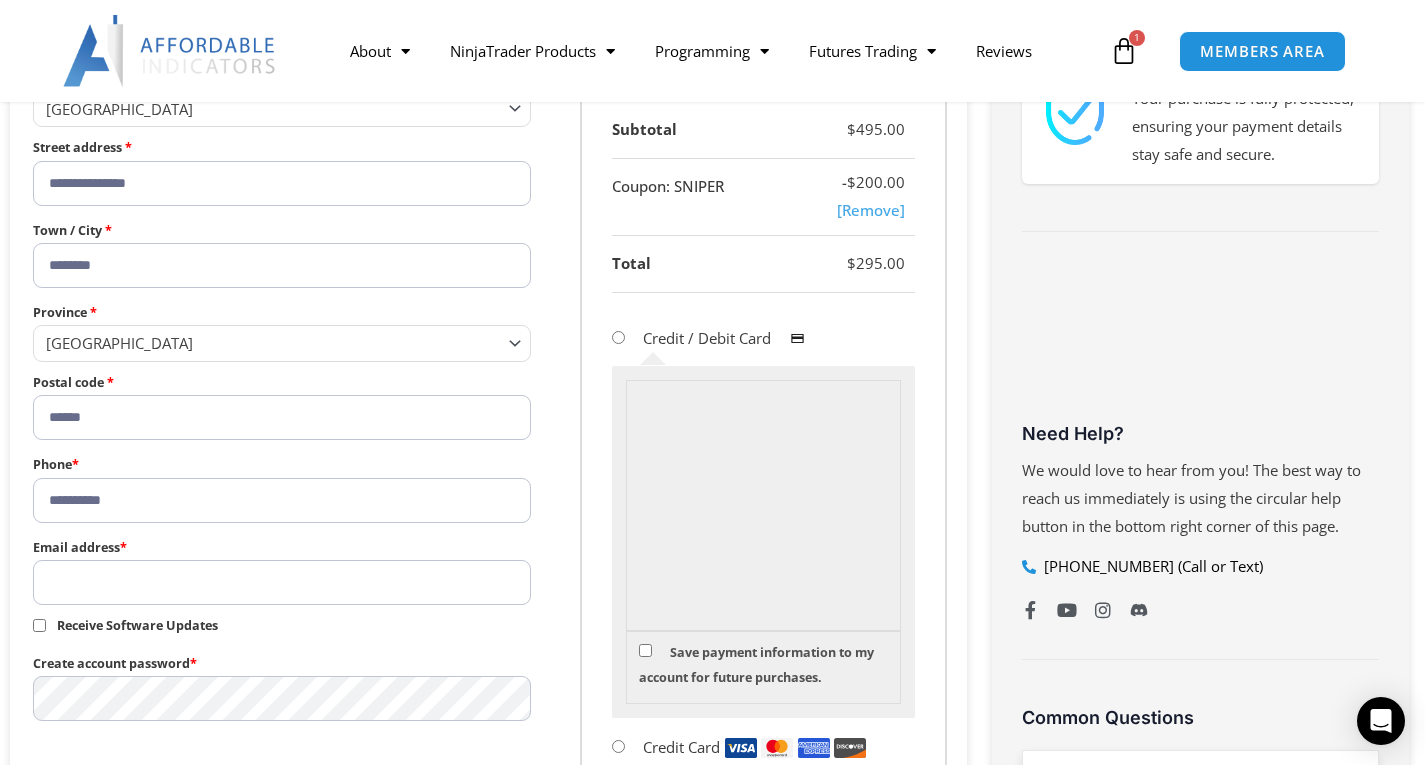 type on "**********" 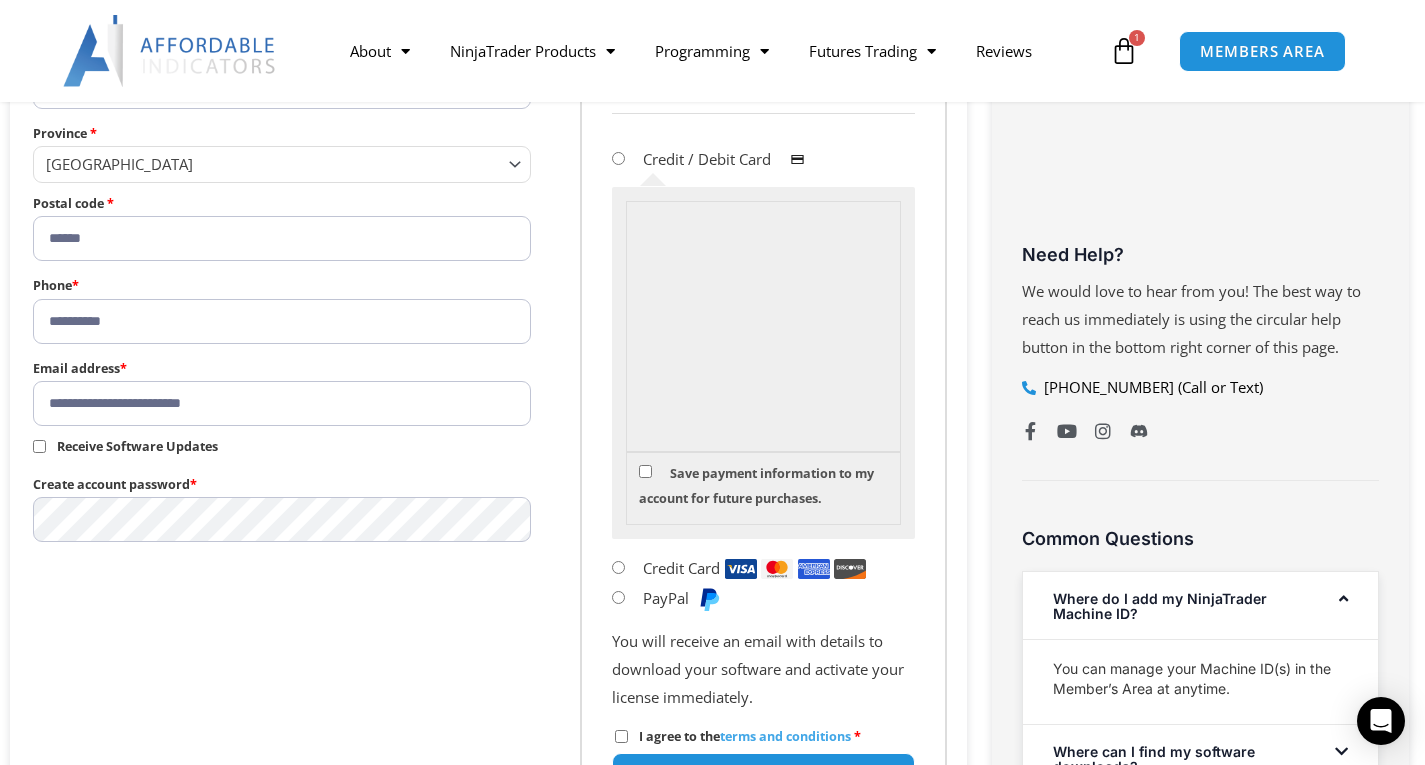 scroll, scrollTop: 795, scrollLeft: 0, axis: vertical 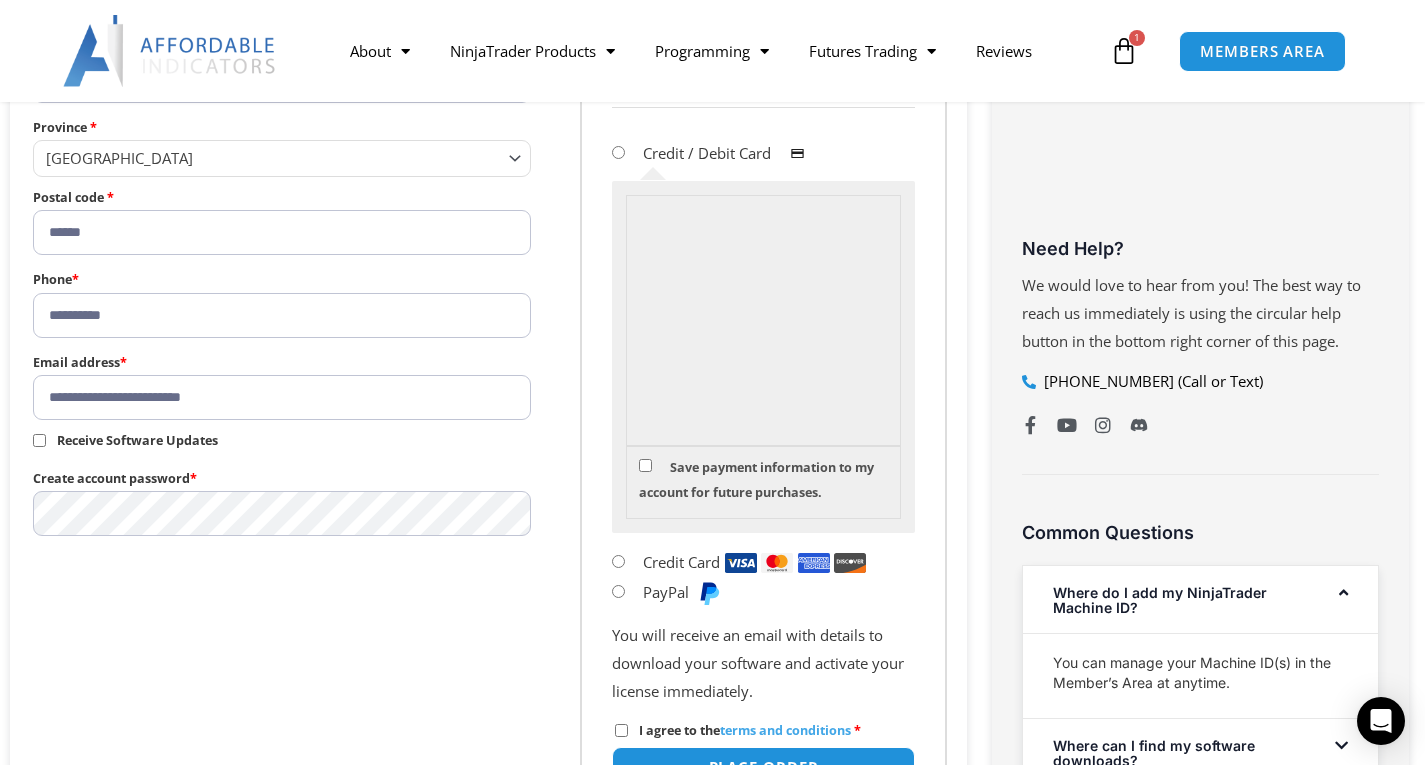 type on "**********" 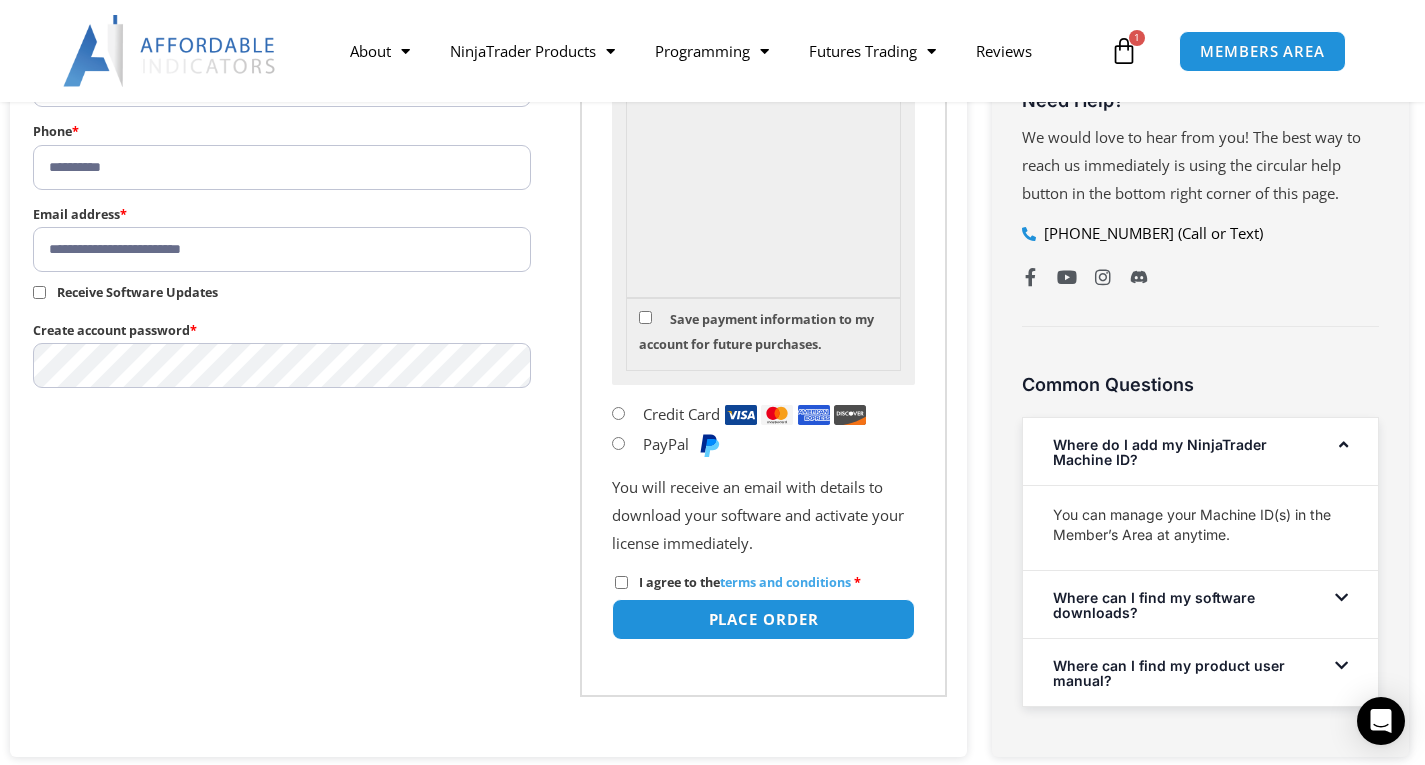 scroll, scrollTop: 944, scrollLeft: 0, axis: vertical 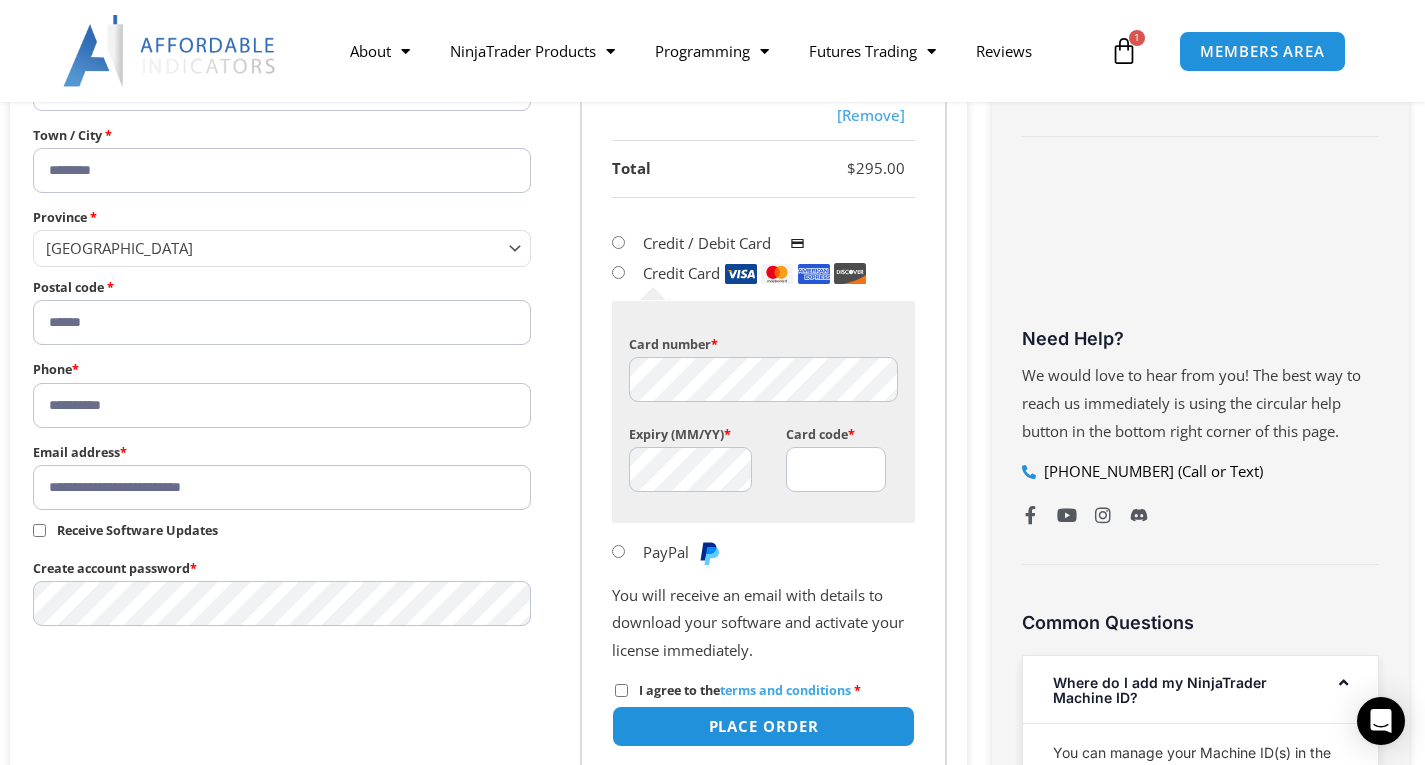 click on "Card code  *" at bounding box center (836, 469) 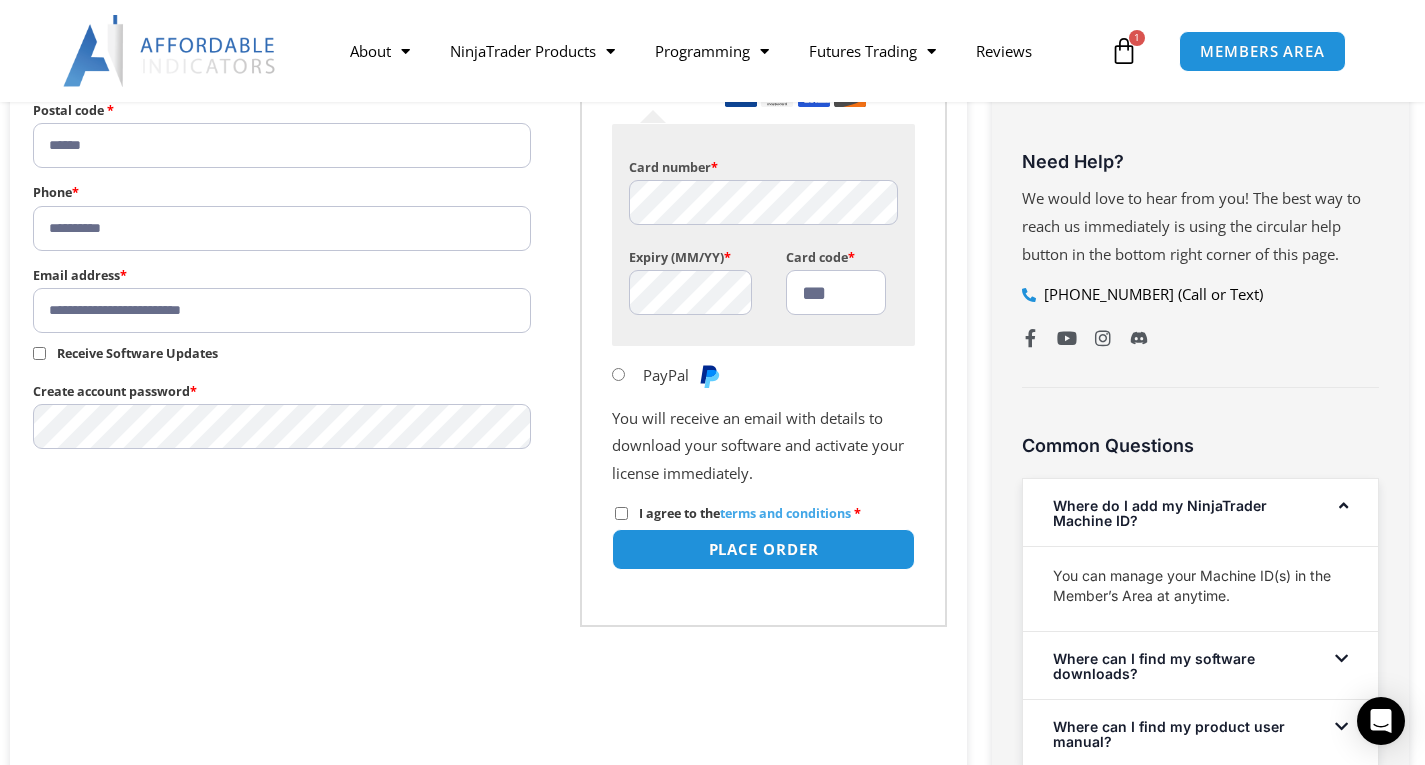 scroll, scrollTop: 885, scrollLeft: 0, axis: vertical 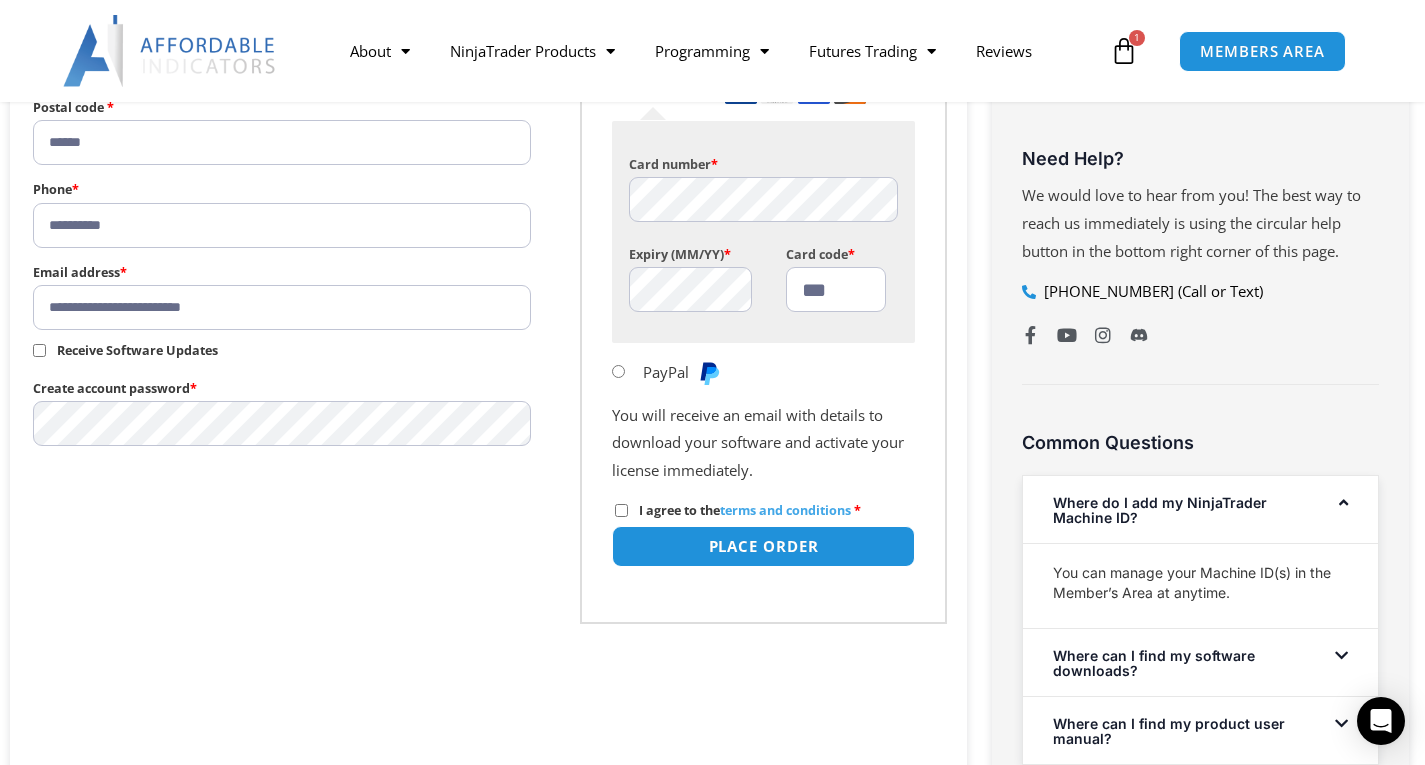 type on "***" 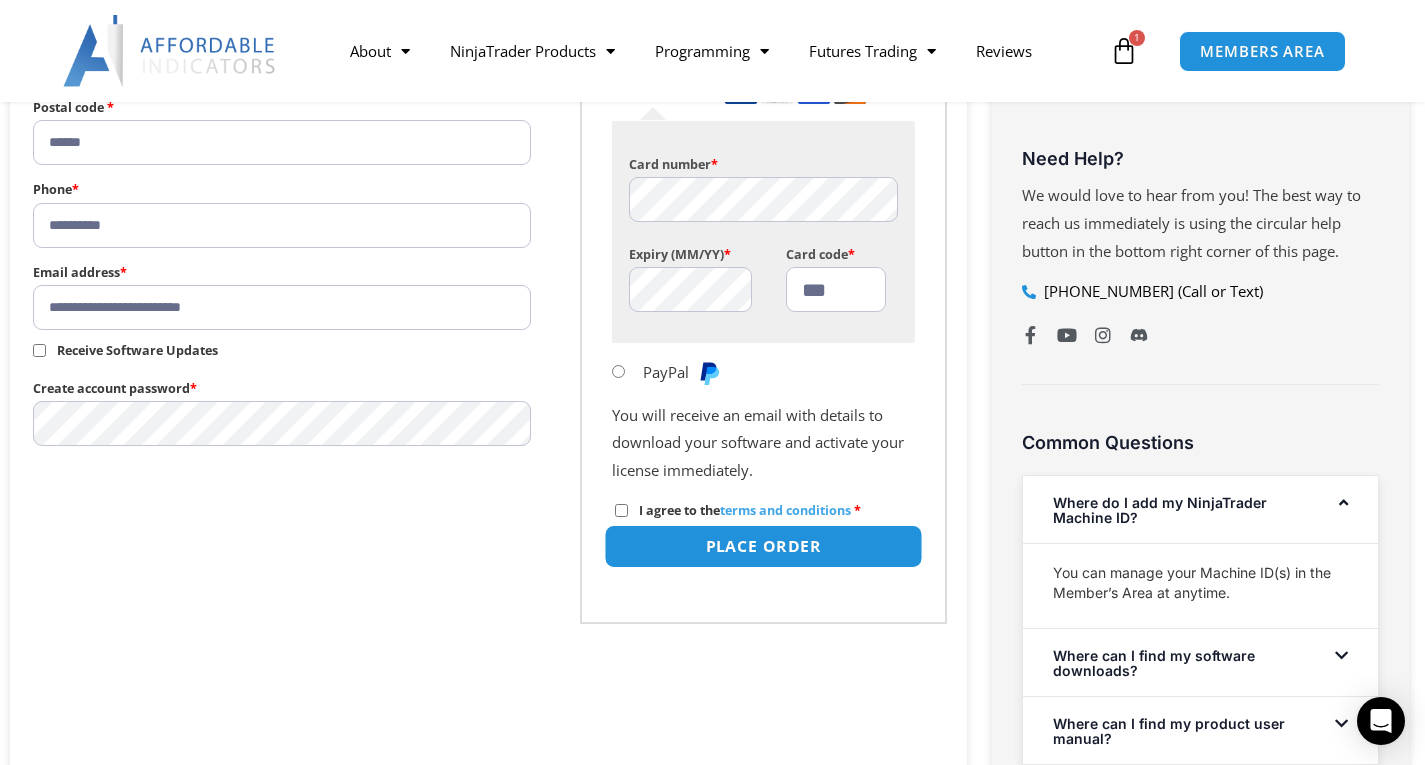 click on "Place order" at bounding box center [764, 546] 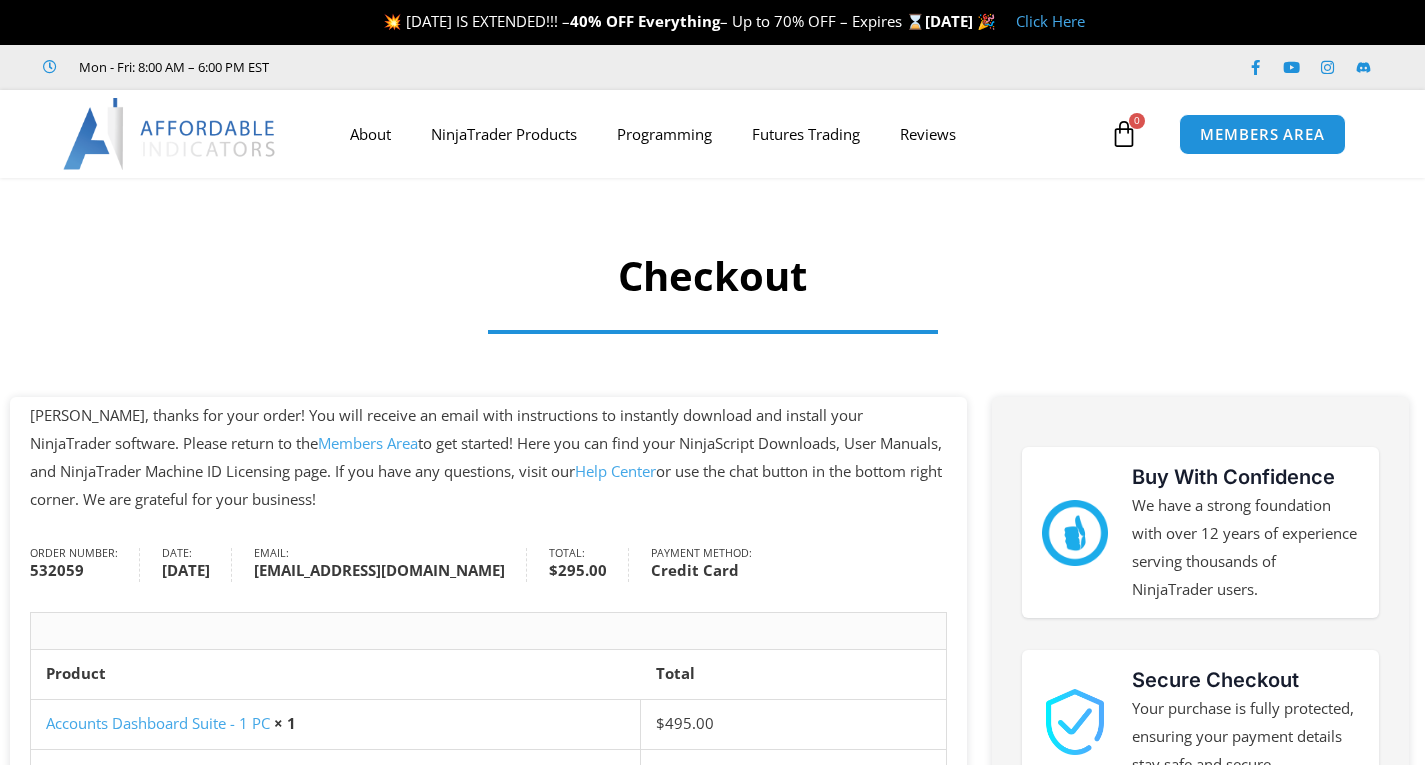 scroll, scrollTop: 0, scrollLeft: 0, axis: both 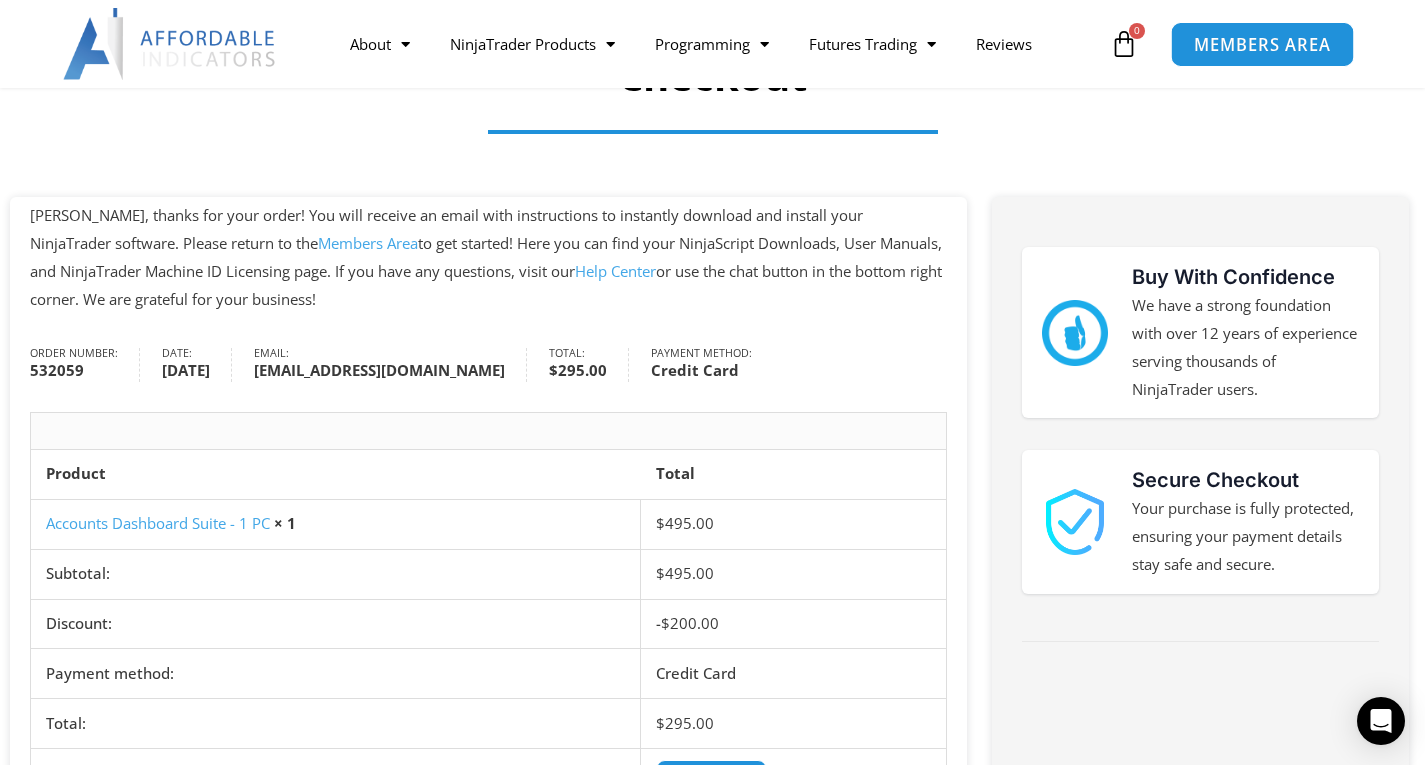 click on "MEMBERS AREA" at bounding box center [1262, 44] 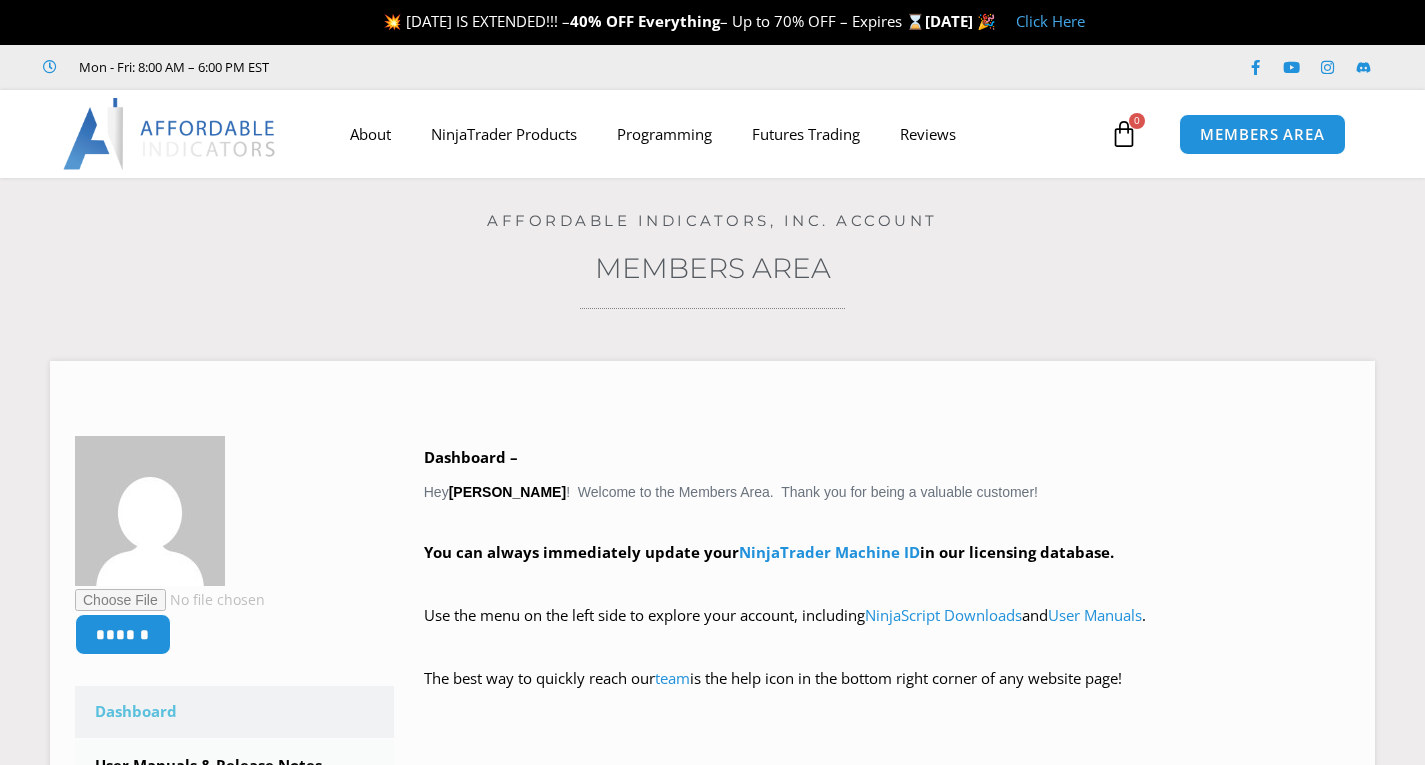 scroll, scrollTop: 0, scrollLeft: 0, axis: both 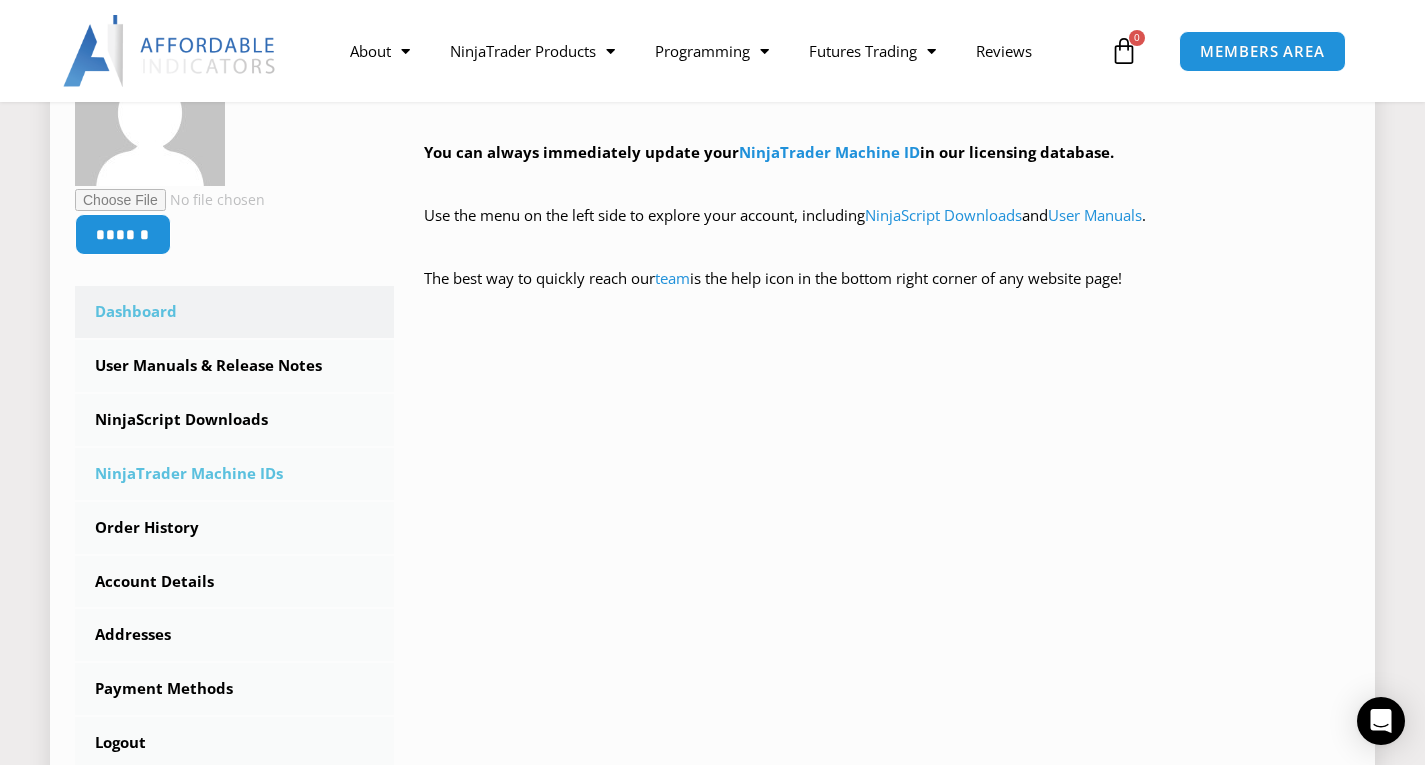 click on "NinjaTrader Machine IDs" at bounding box center [234, 474] 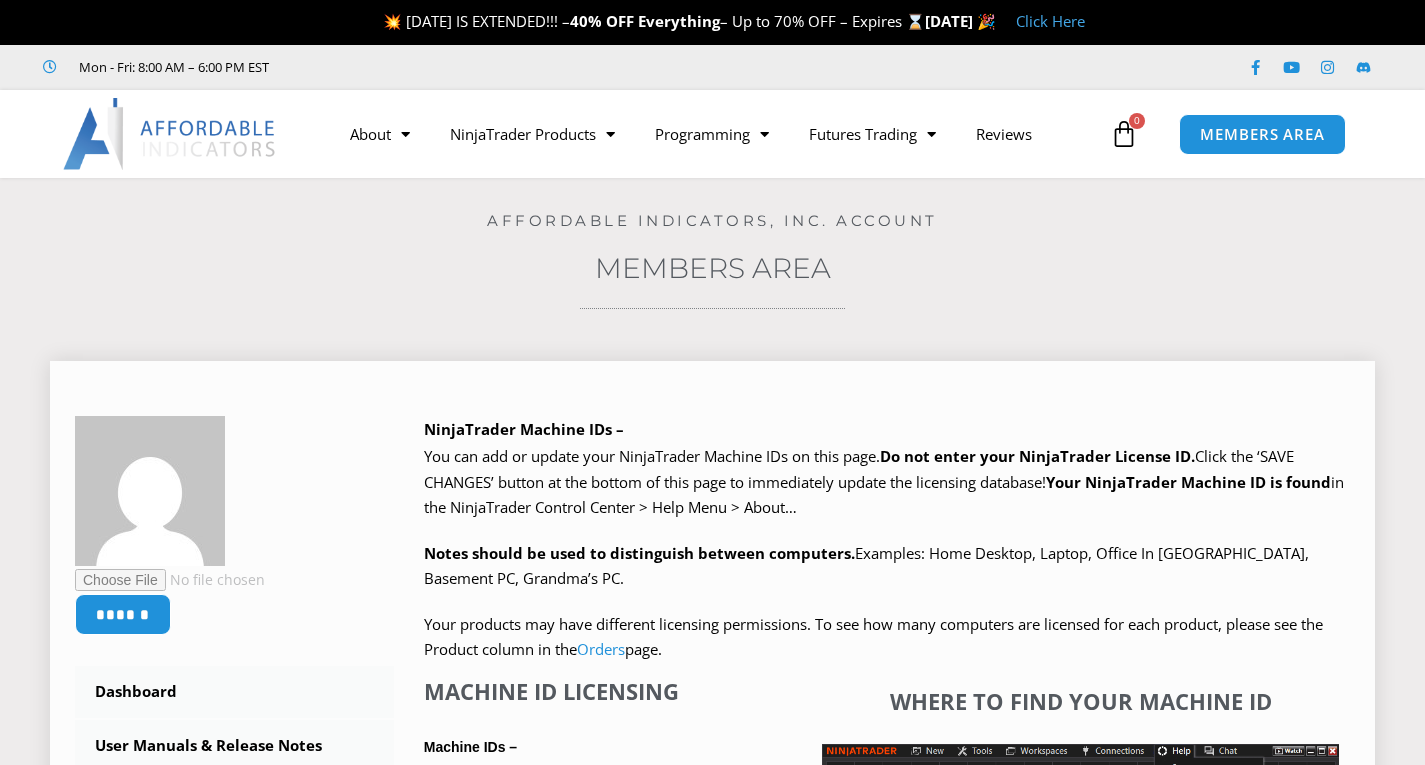 scroll, scrollTop: 0, scrollLeft: 0, axis: both 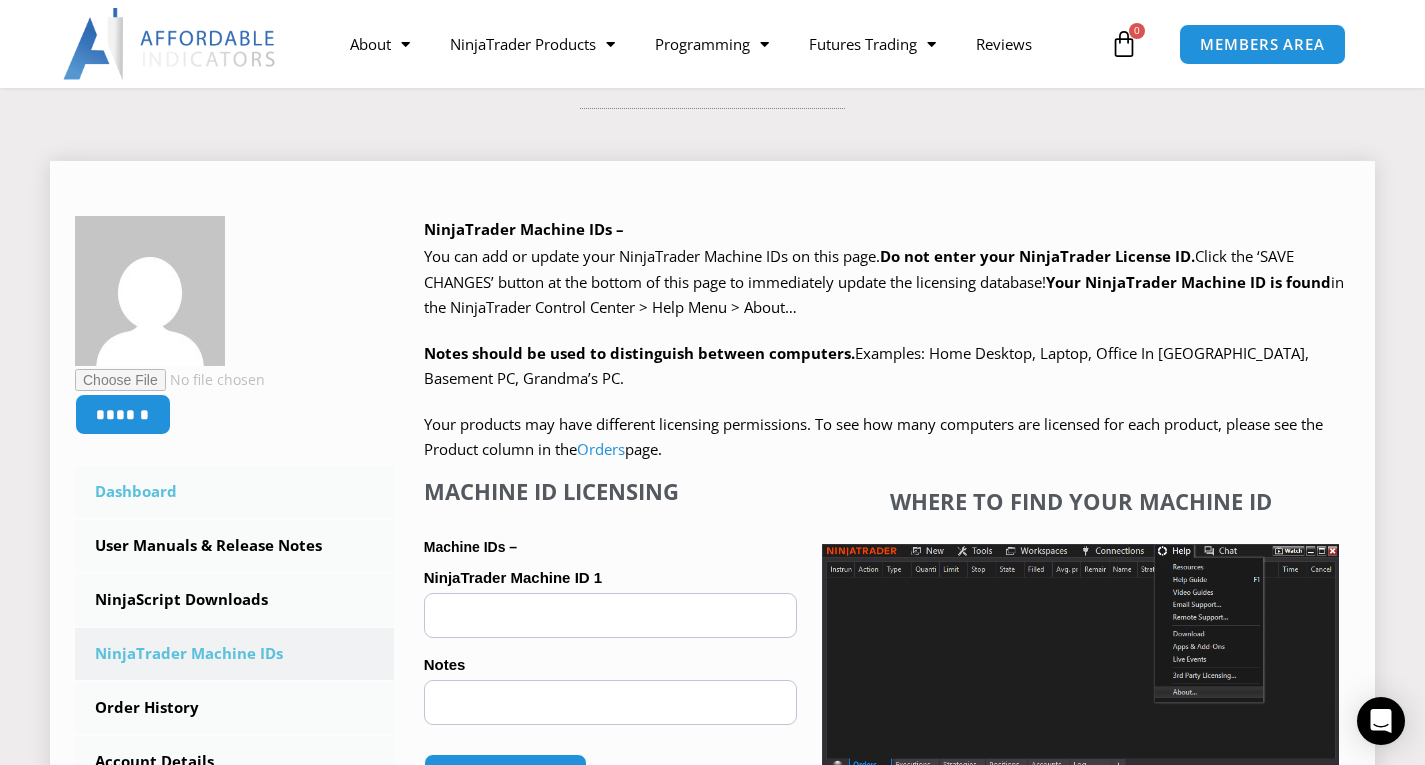 click on "Dashboard" at bounding box center (234, 492) 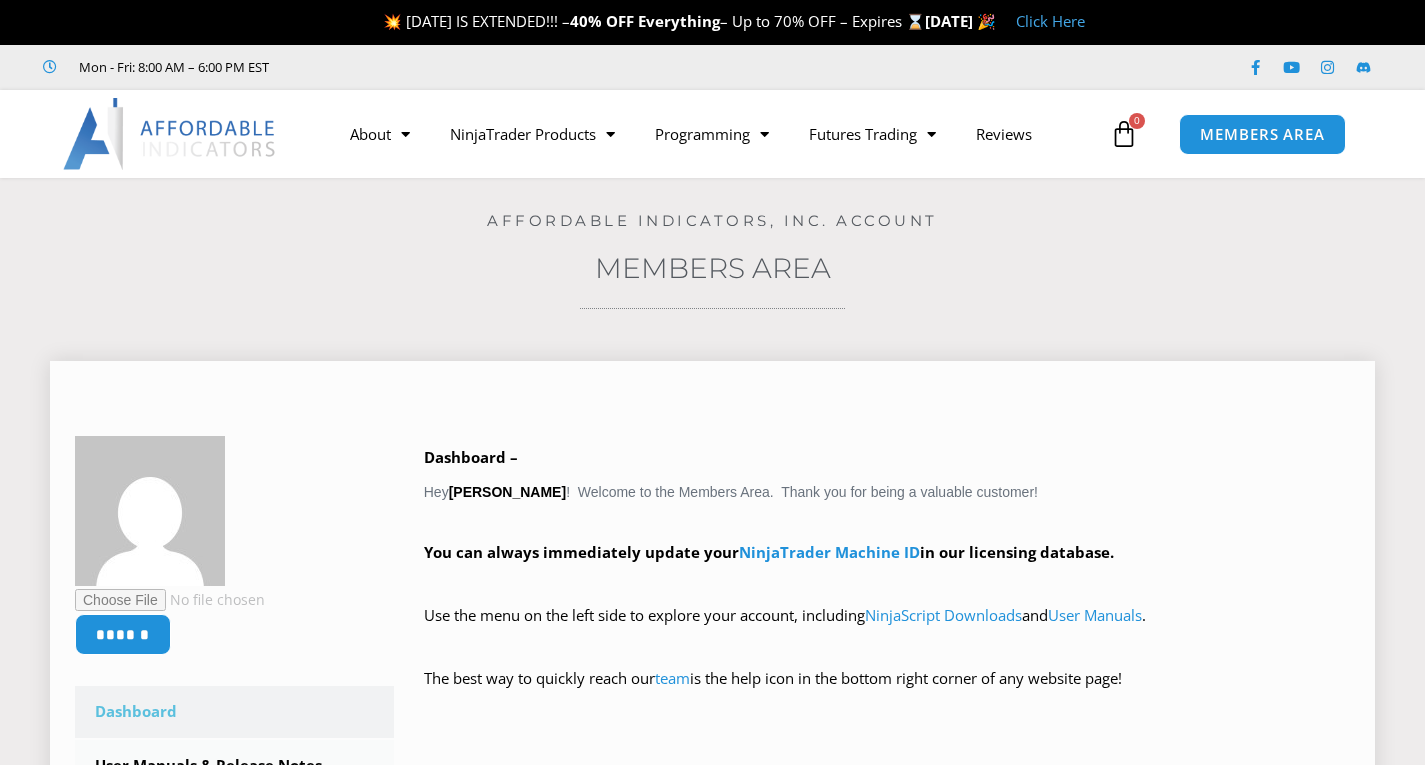 scroll, scrollTop: 0, scrollLeft: 0, axis: both 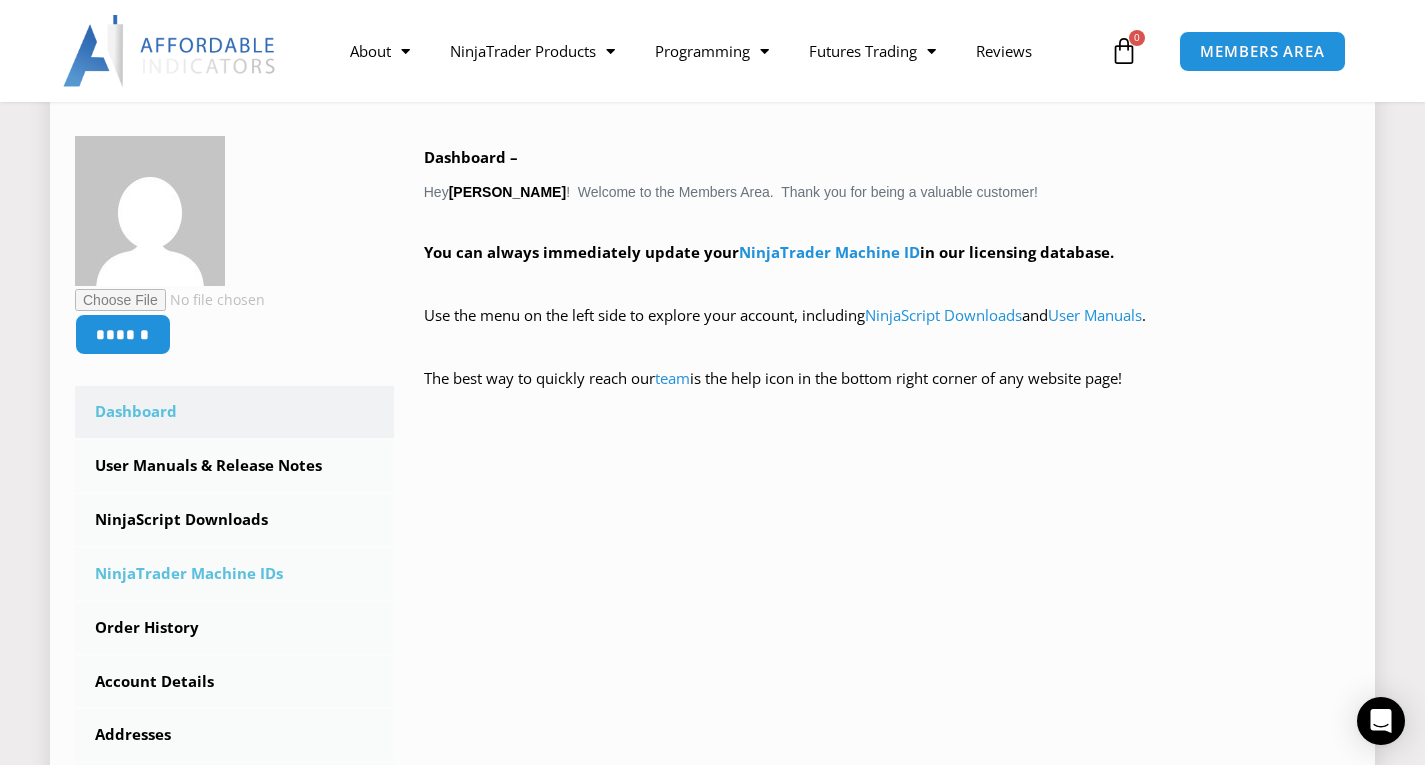 click on "NinjaTrader Machine IDs" at bounding box center [234, 574] 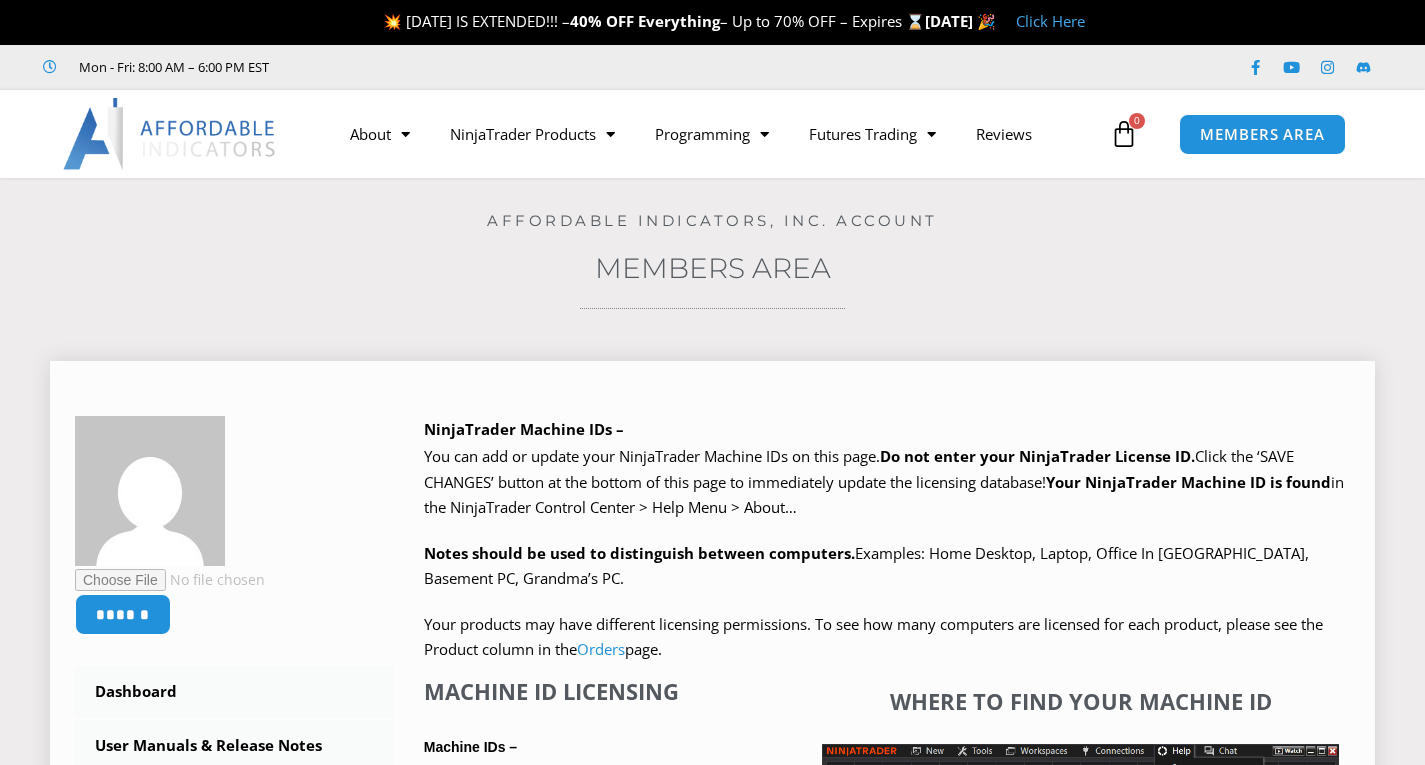 scroll, scrollTop: 0, scrollLeft: 0, axis: both 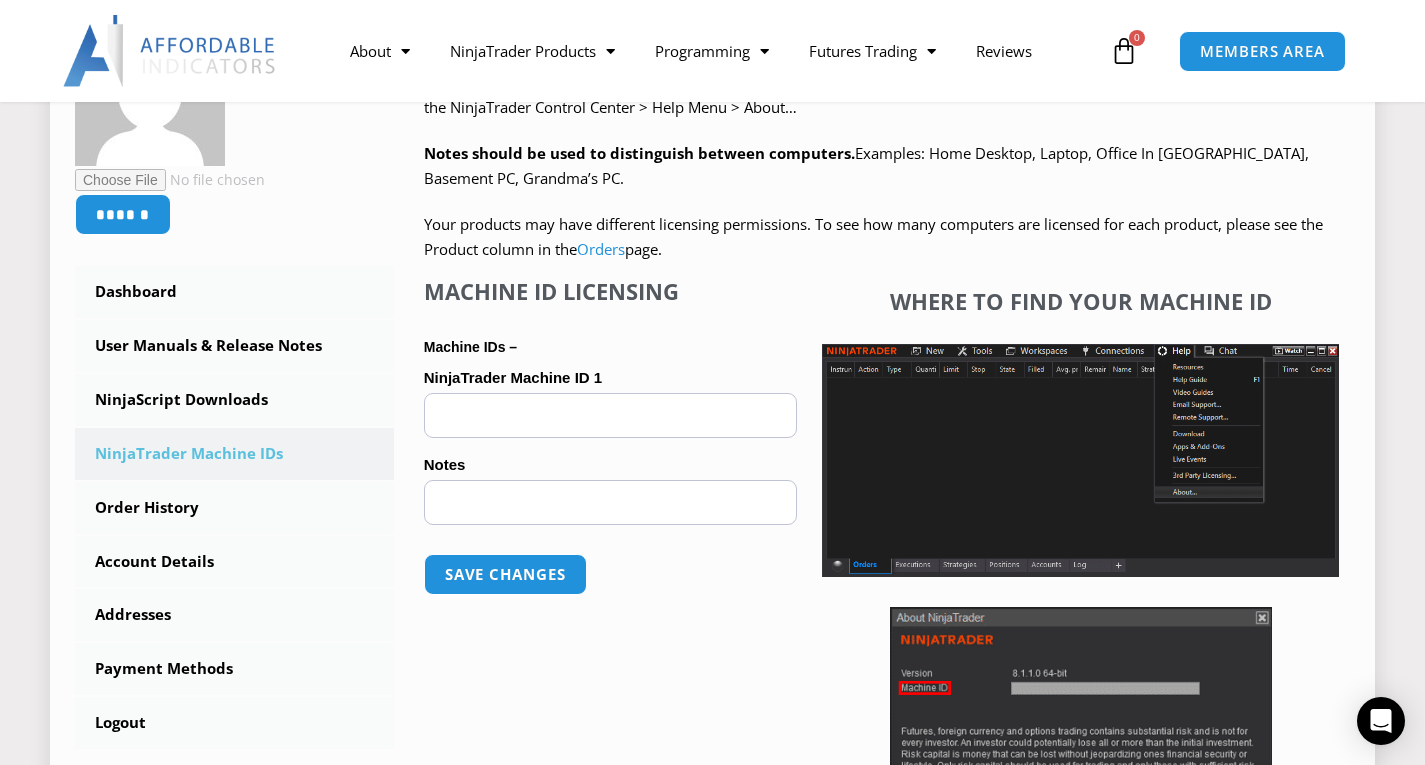 click on "NinjaTrader Machine ID 1  (optional)" at bounding box center [611, 415] 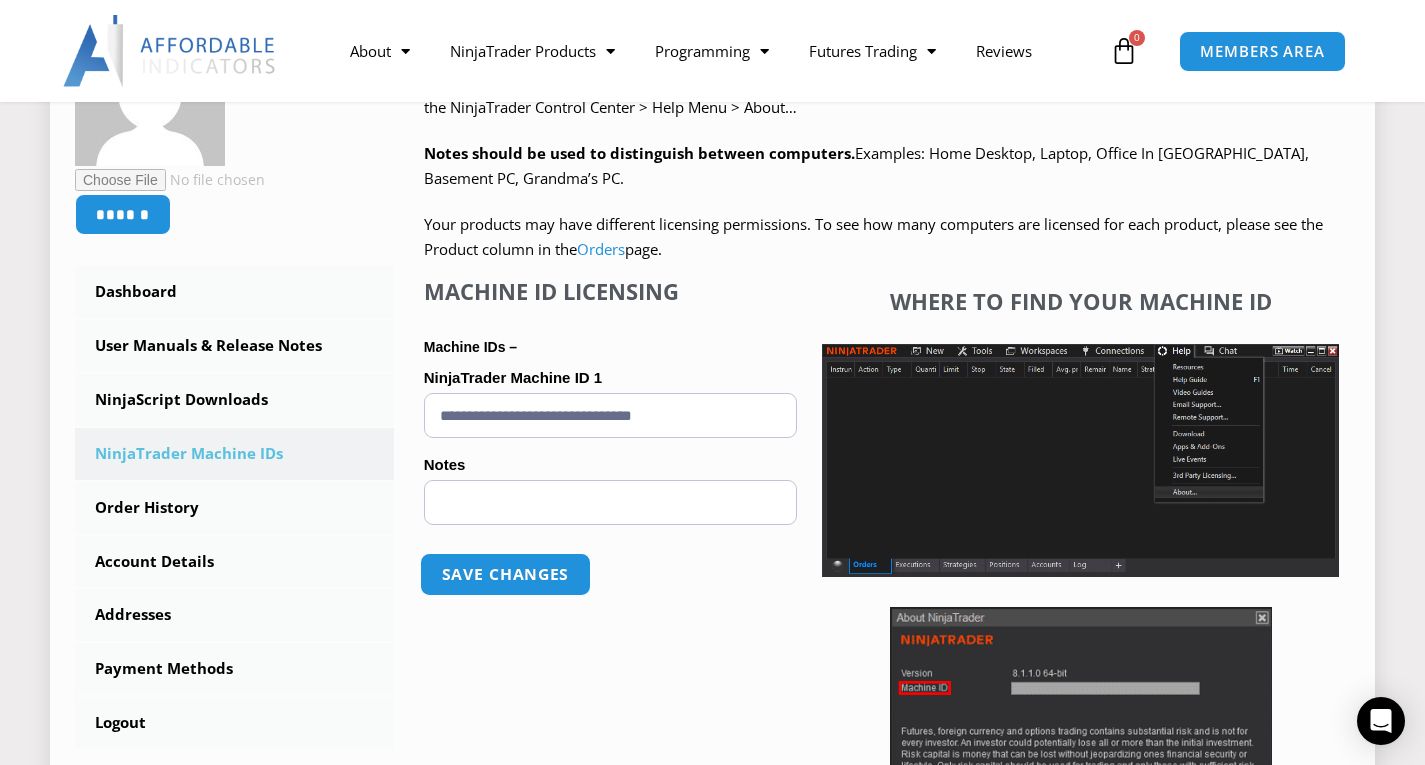 type on "**********" 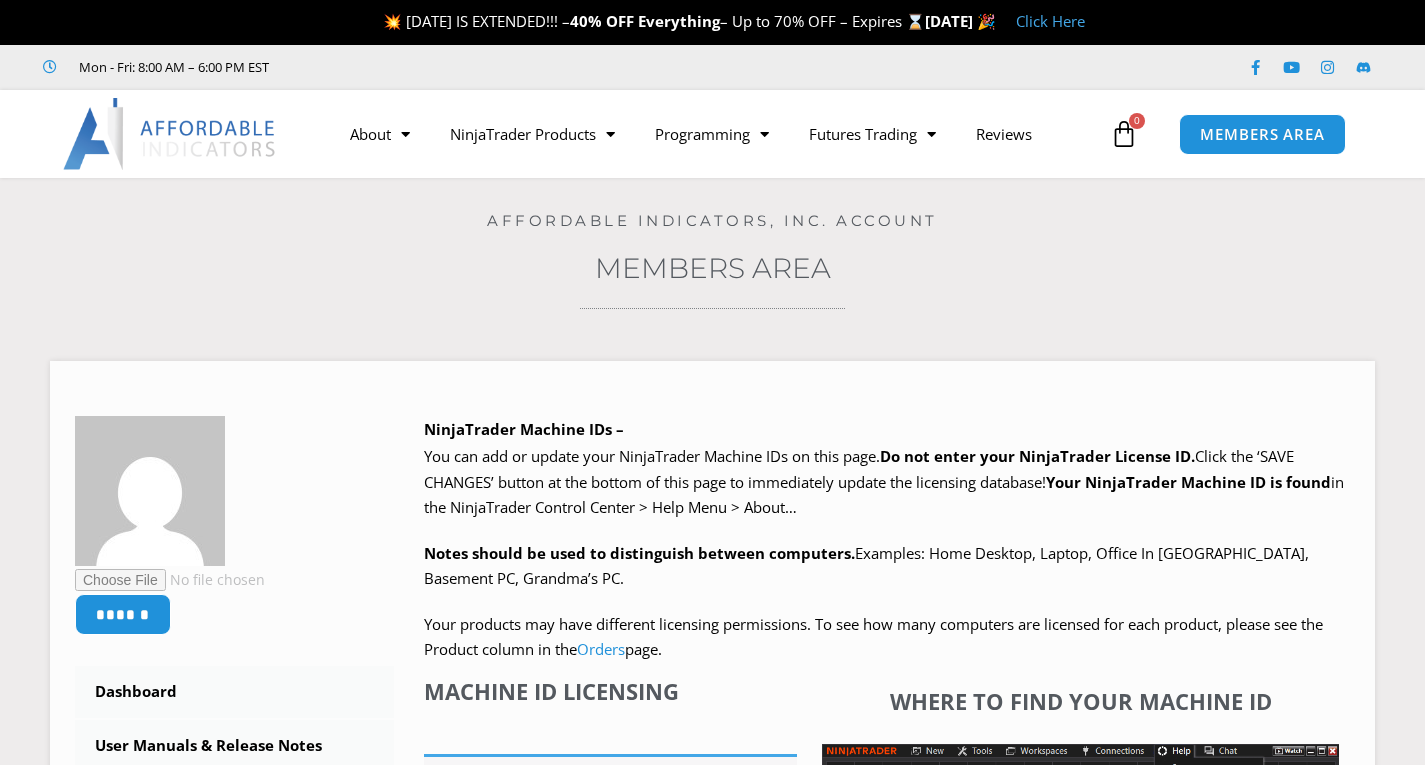 scroll, scrollTop: 0, scrollLeft: 0, axis: both 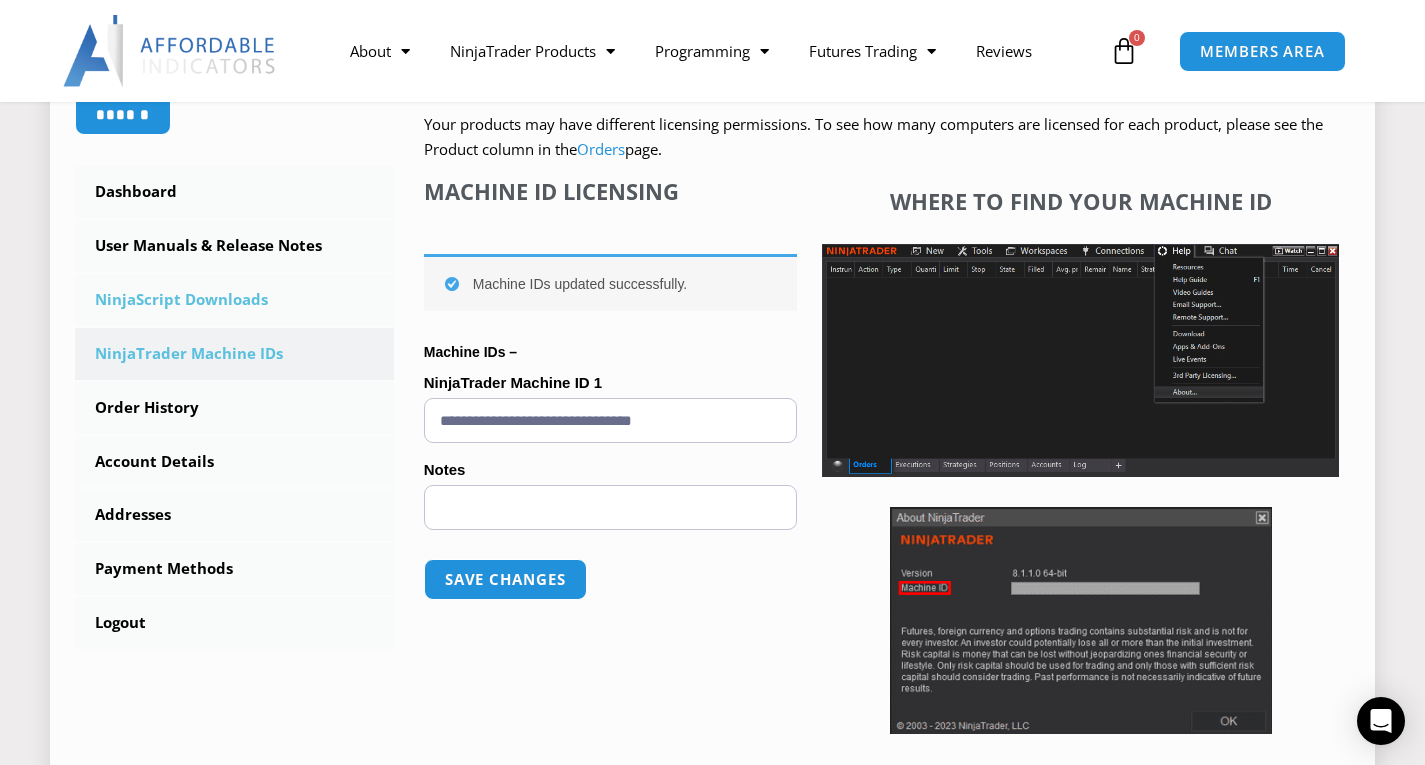 click on "NinjaScript Downloads" at bounding box center (234, 300) 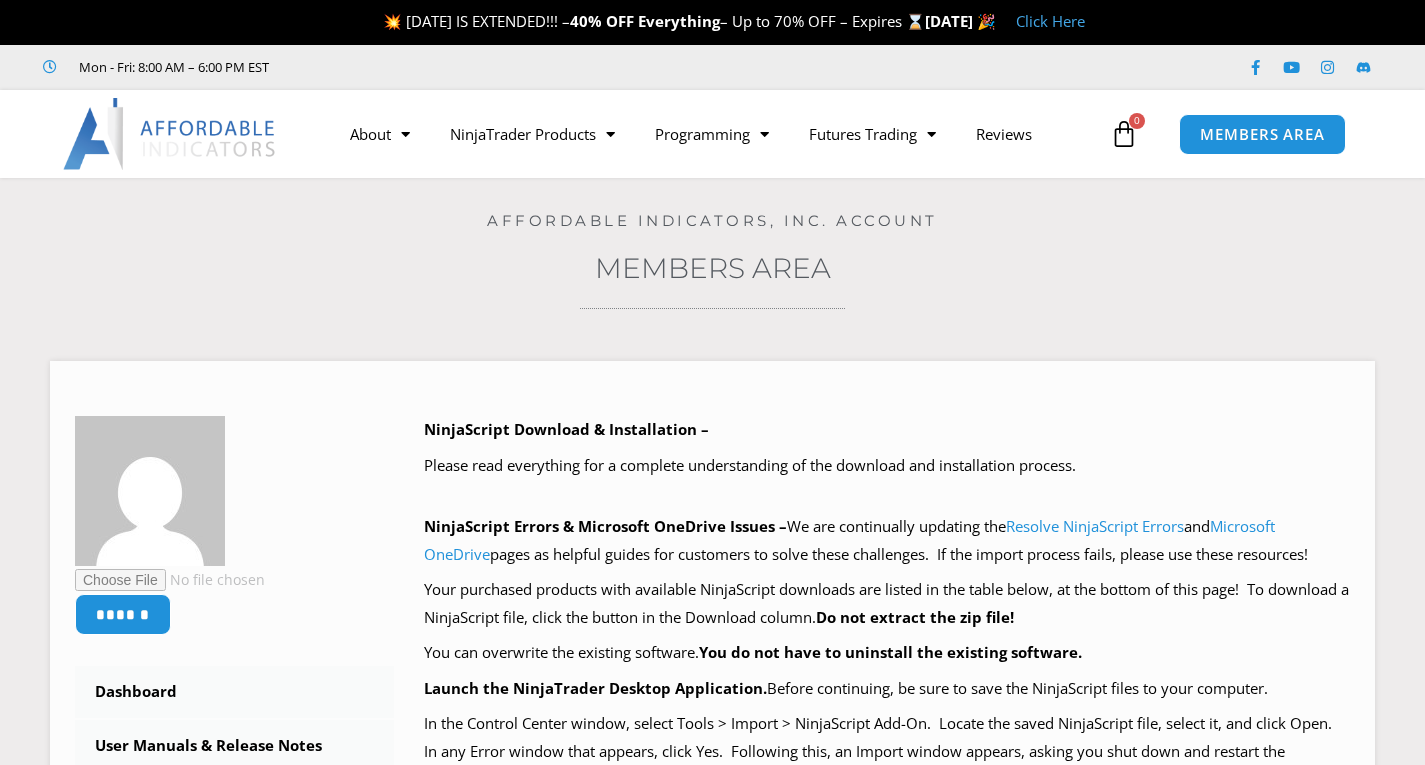 scroll, scrollTop: 0, scrollLeft: 0, axis: both 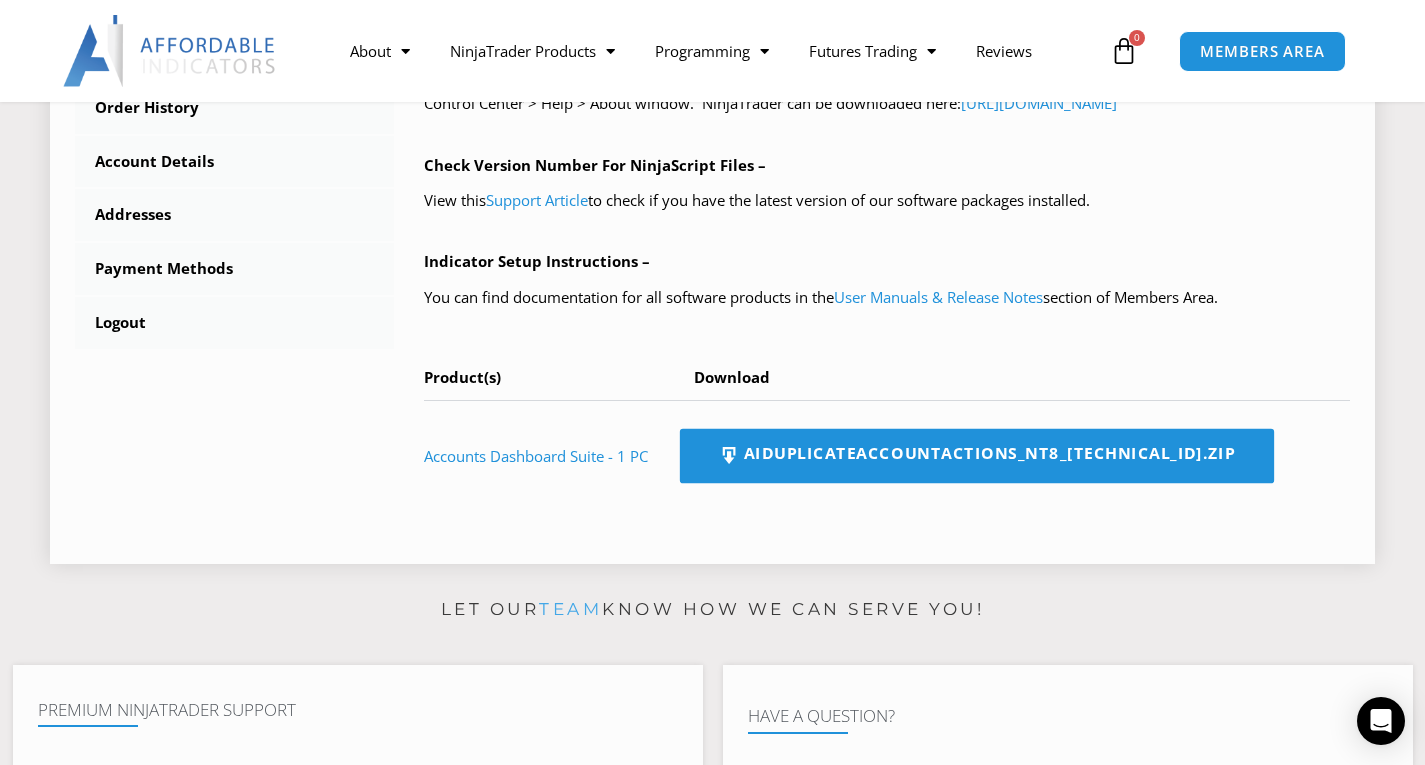 click on "AIDuplicateAccountActions_NT8_[TECHNICAL_ID].zip" at bounding box center [977, 456] 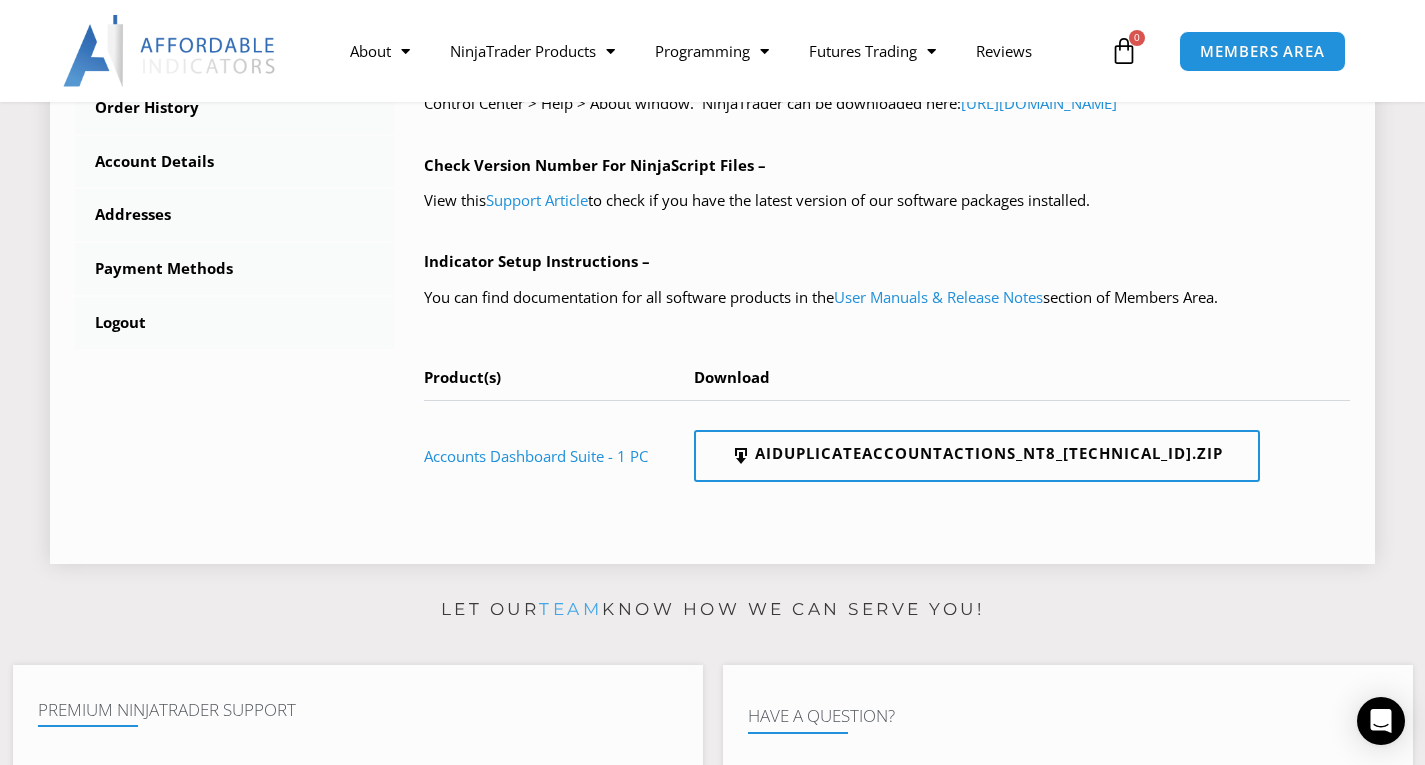 click on "******
Dashboard
Subscriptions
User Manuals & Release Notes
NinjaScript Downloads
NinjaTrader Machine IDs
Order History
Account Details
Addresses
Payment Methods
Logout
NinjaScript Download & Installation –
Please read everything for a complete understanding of the download and installation process.
NinjaScript Errors & Microsoft OneDrive Issues –  We are continually updating the  Resolve NinjaScript Errors  and  Microsoft OneDrive
Do not extract the zip file!" at bounding box center [712, 62] 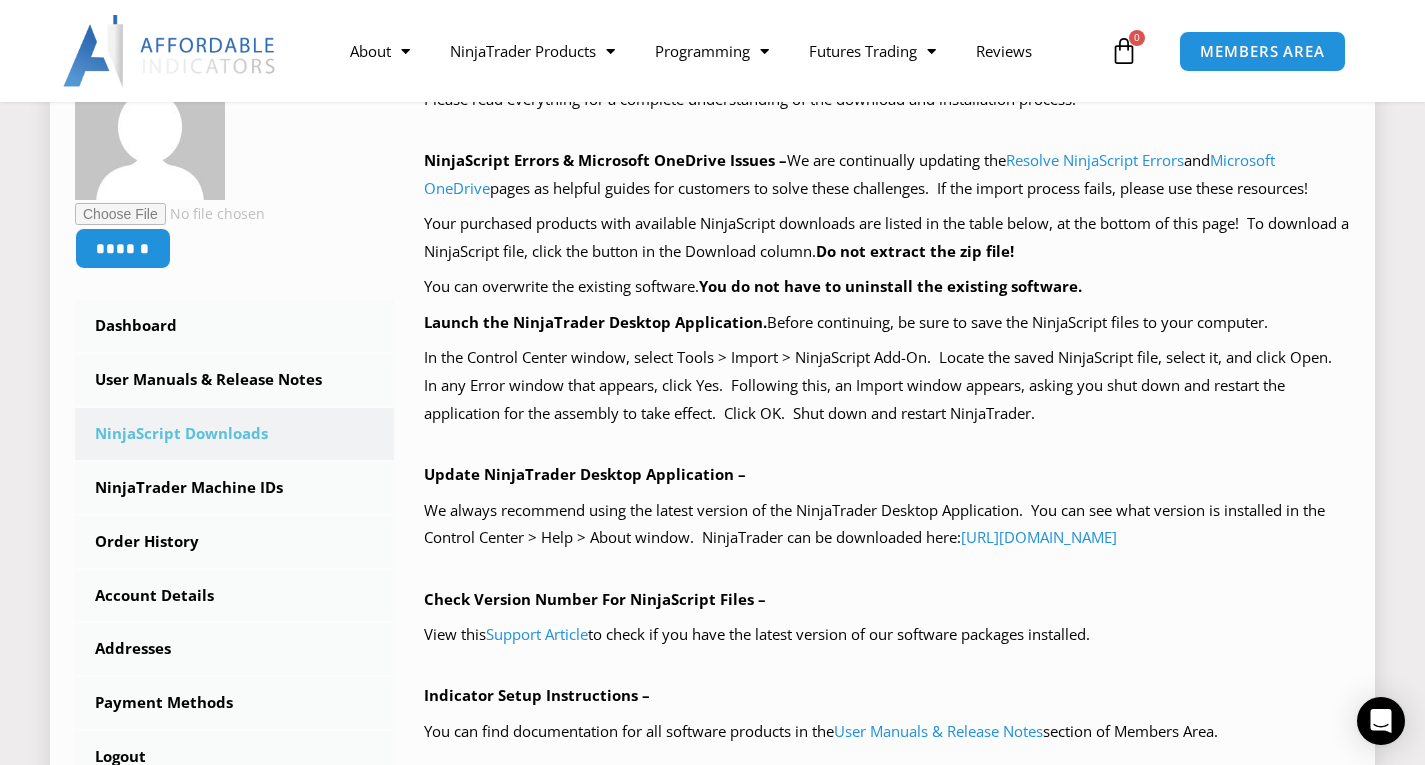 scroll, scrollTop: 0, scrollLeft: 0, axis: both 